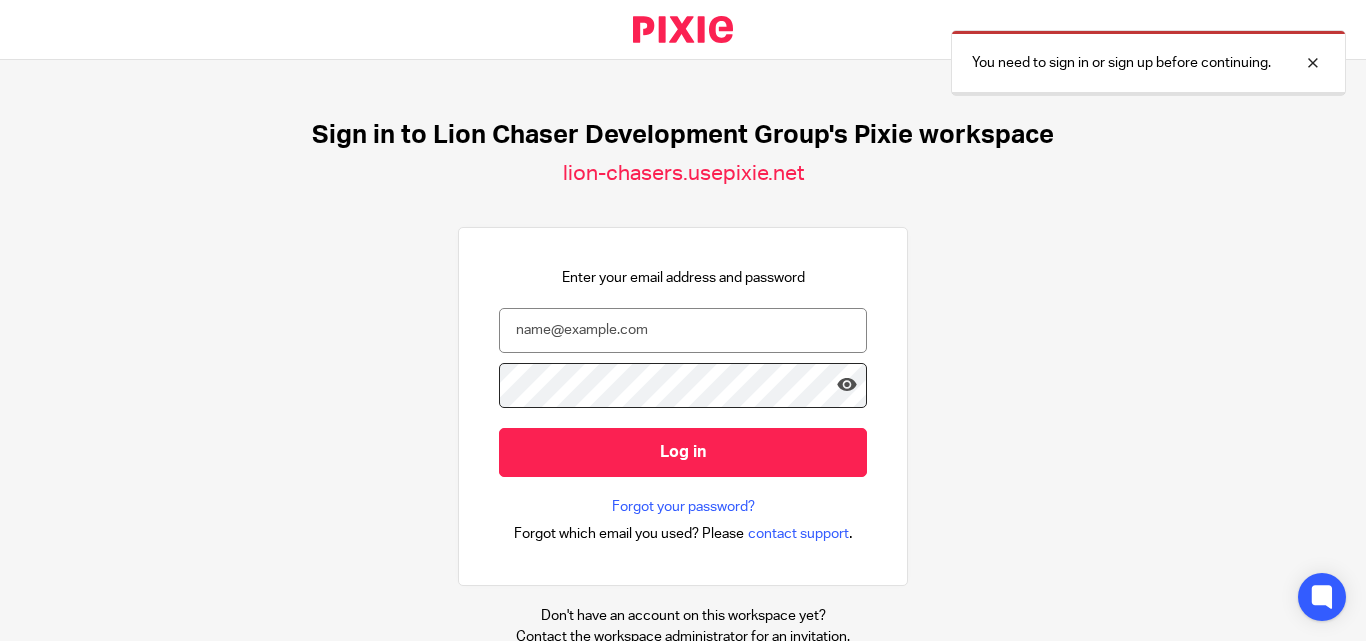 scroll, scrollTop: 0, scrollLeft: 0, axis: both 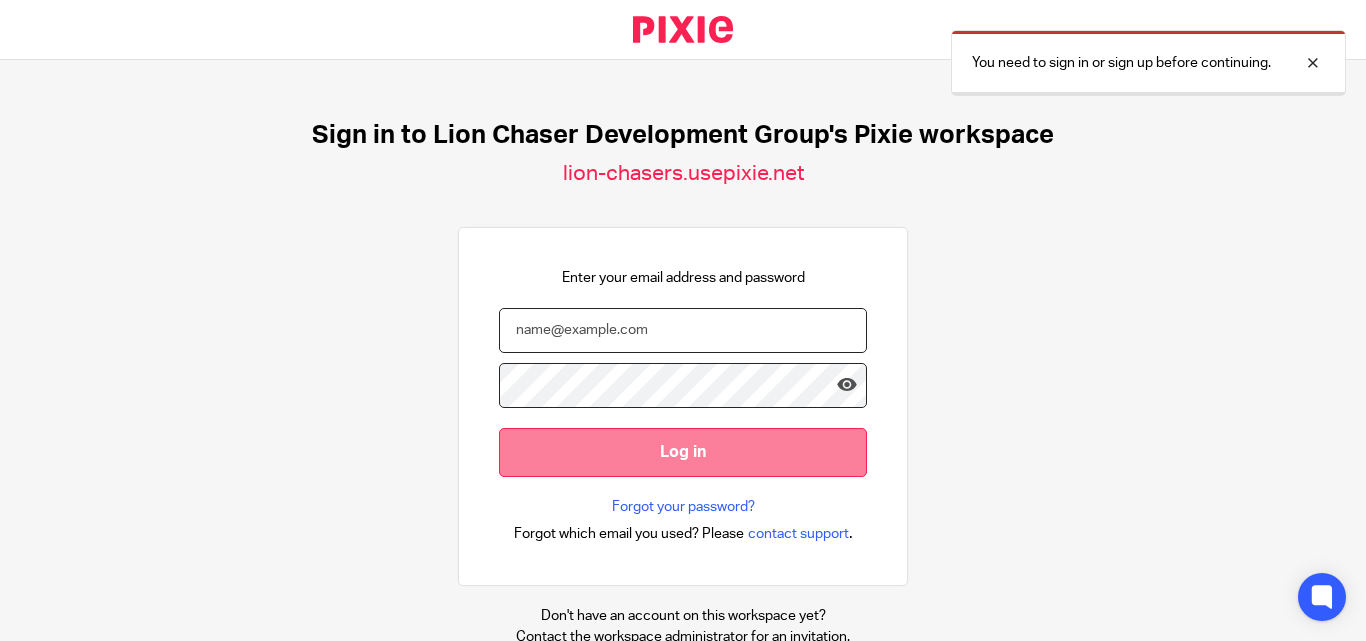 type on "[USERNAME]@example.com" 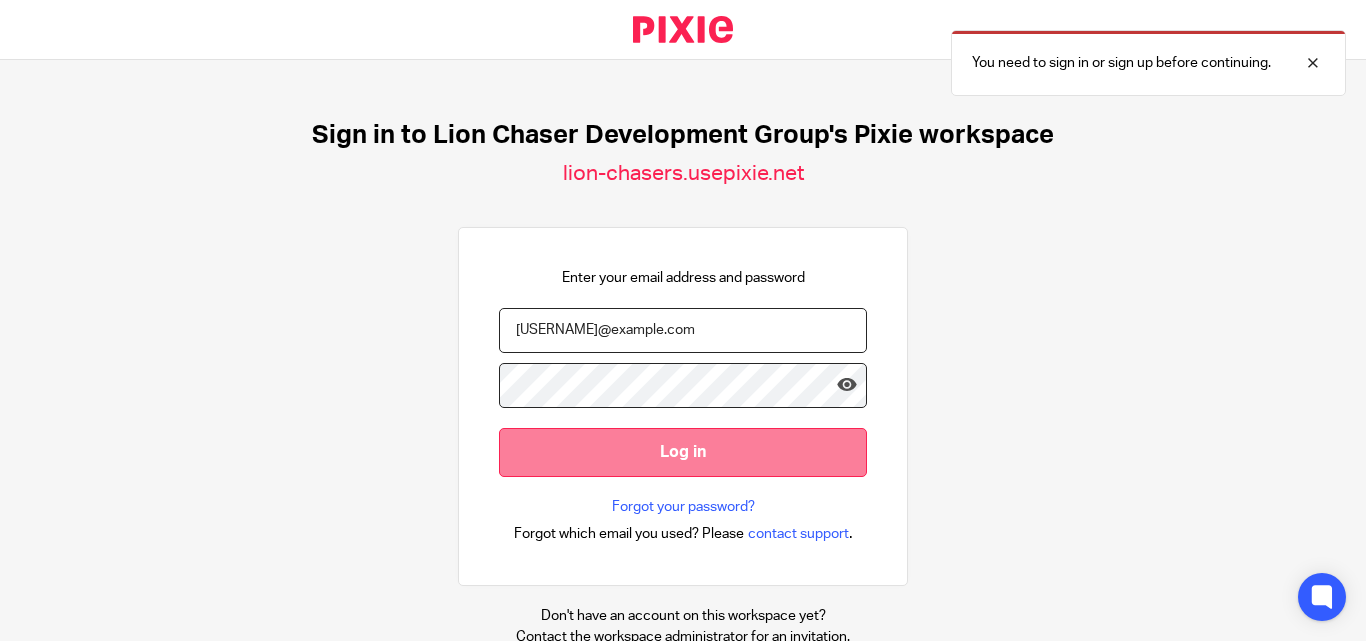click on "Log in" at bounding box center [683, 452] 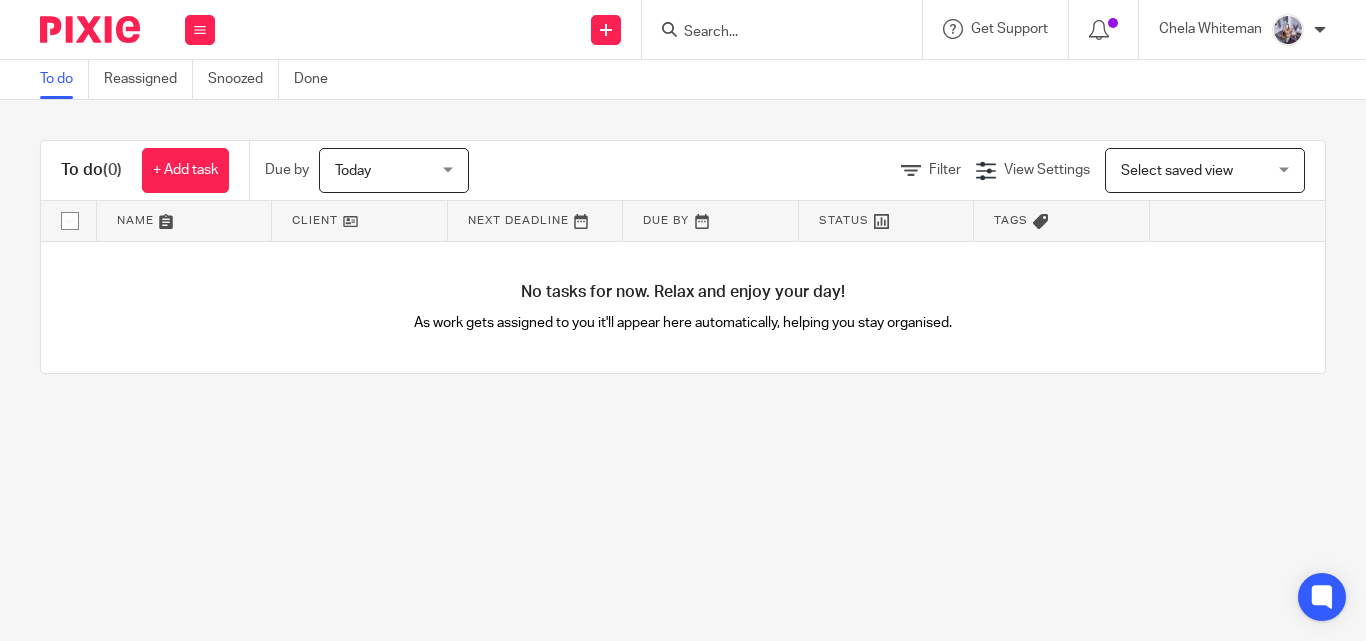 scroll, scrollTop: 0, scrollLeft: 0, axis: both 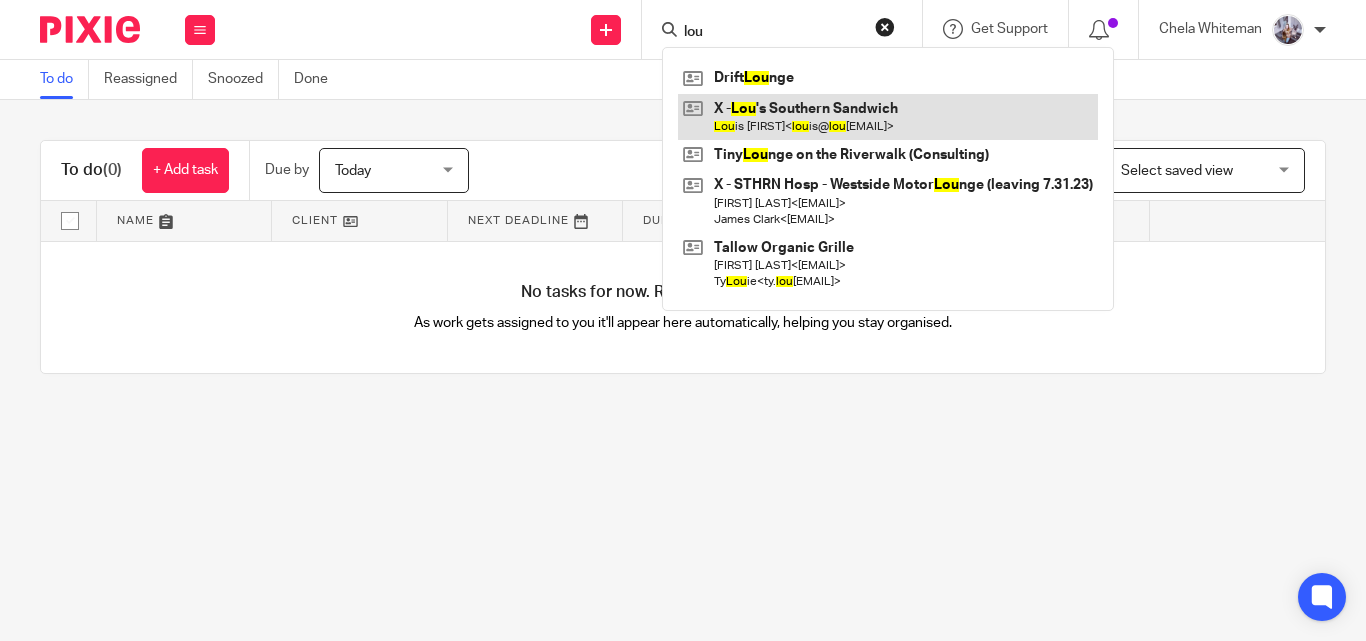 type on "lou" 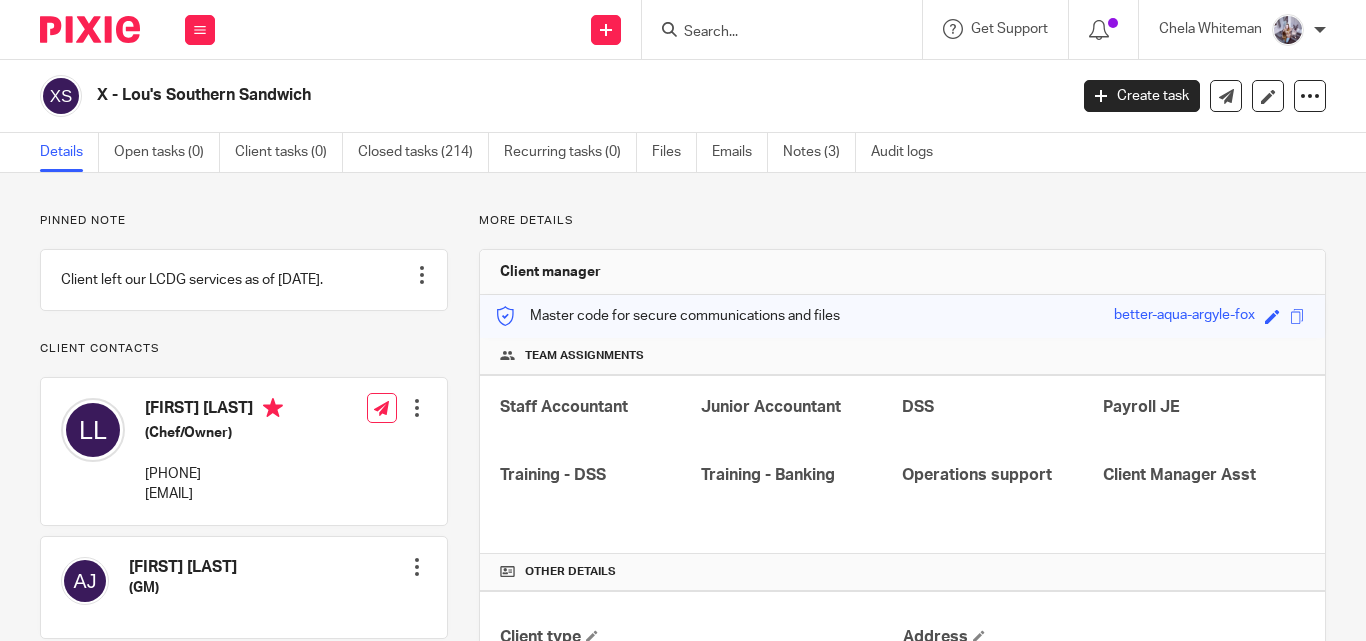 scroll, scrollTop: 0, scrollLeft: 0, axis: both 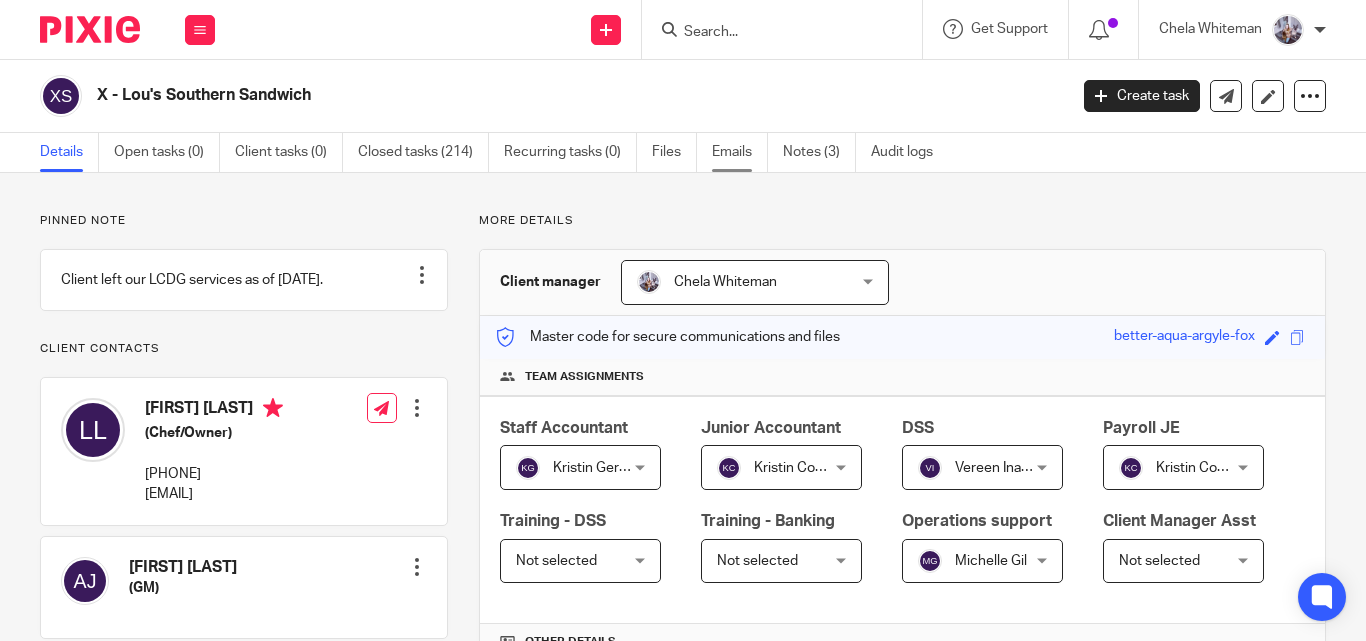 click on "Emails" at bounding box center (740, 152) 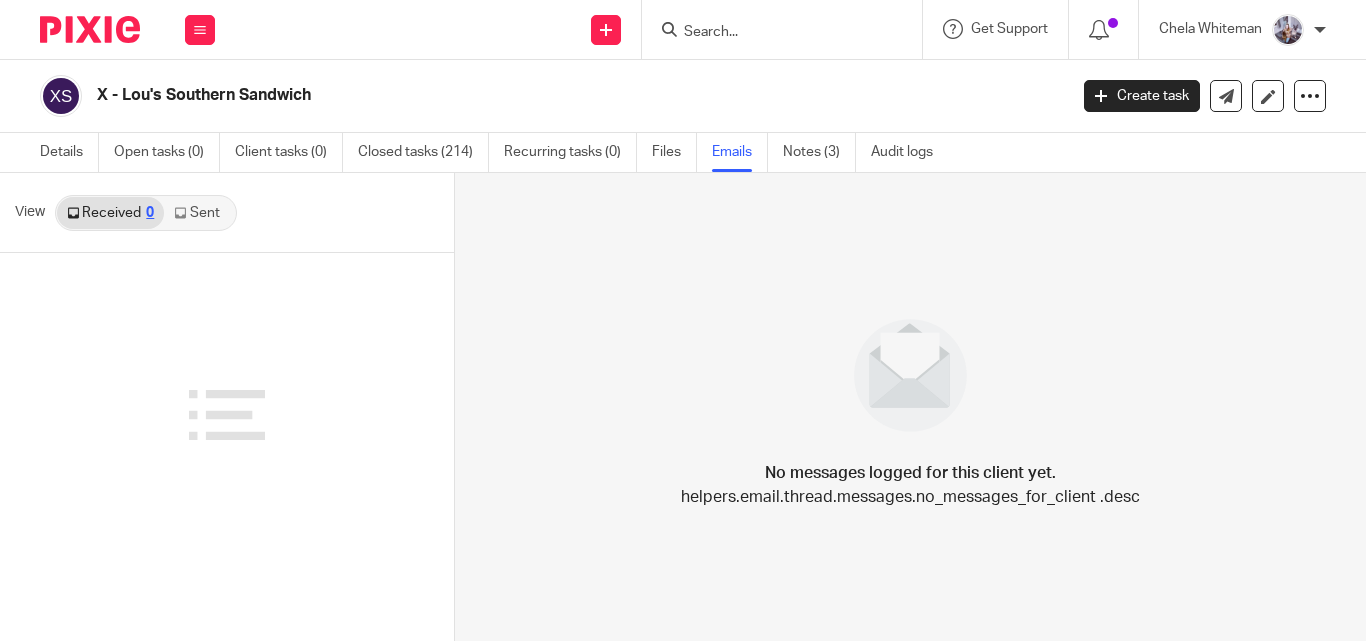 scroll, scrollTop: 0, scrollLeft: 0, axis: both 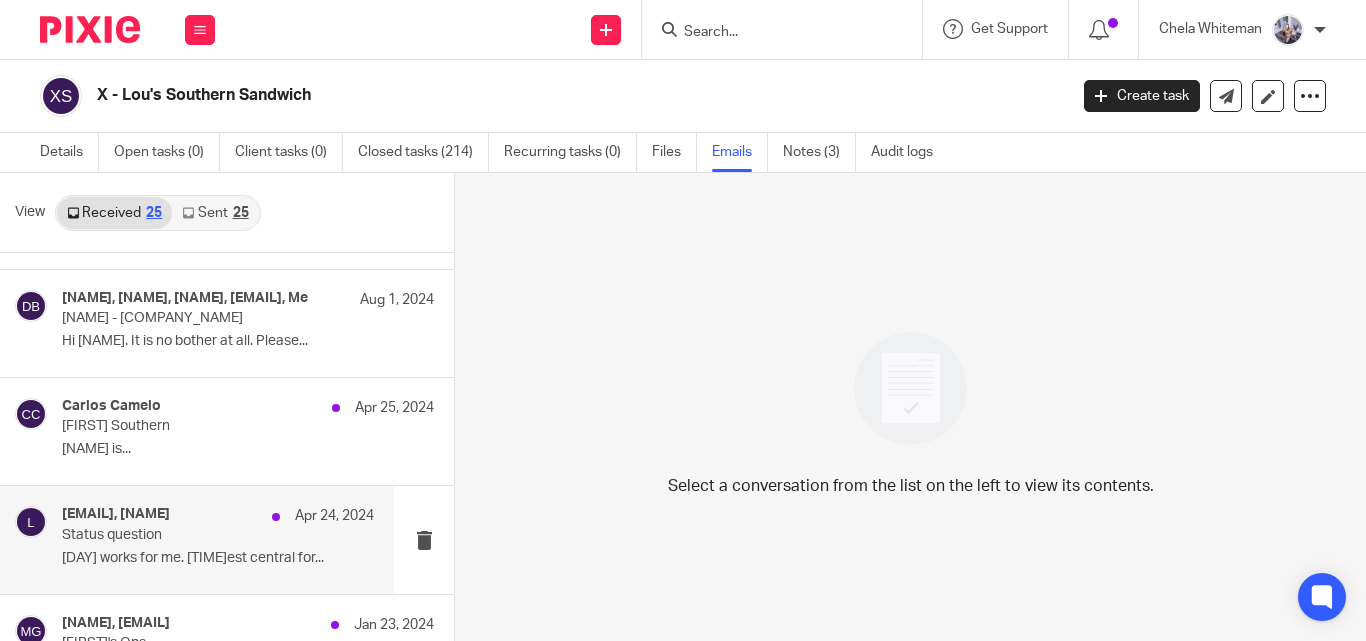 click on "Status question" at bounding box center [187, 535] 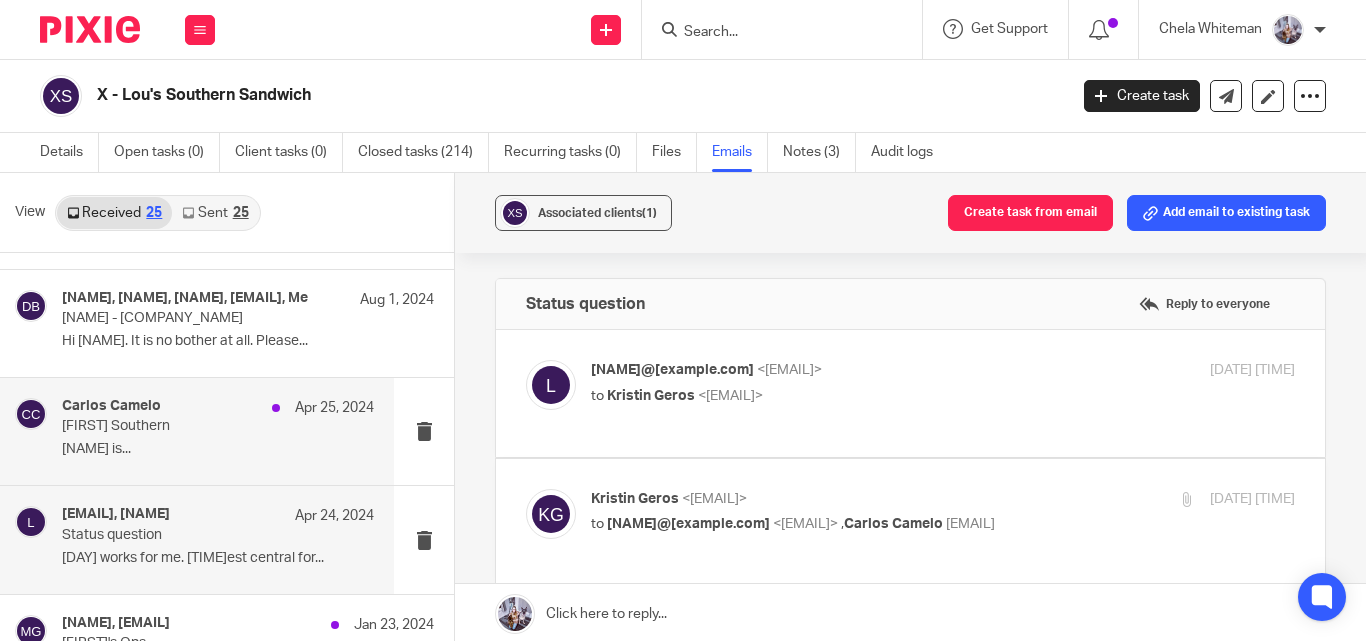 scroll, scrollTop: 0, scrollLeft: 0, axis: both 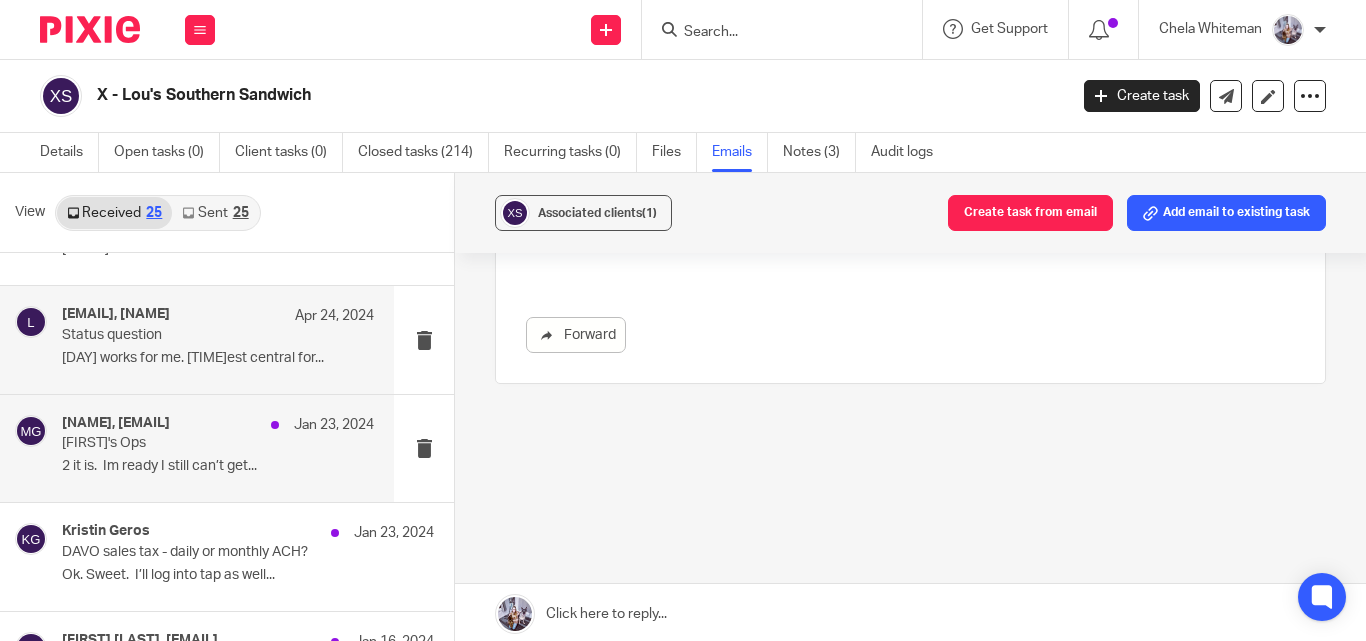 click on "Michelle Gil, so|sa|co, louis@loussouthernsandwich.com" at bounding box center (116, 423) 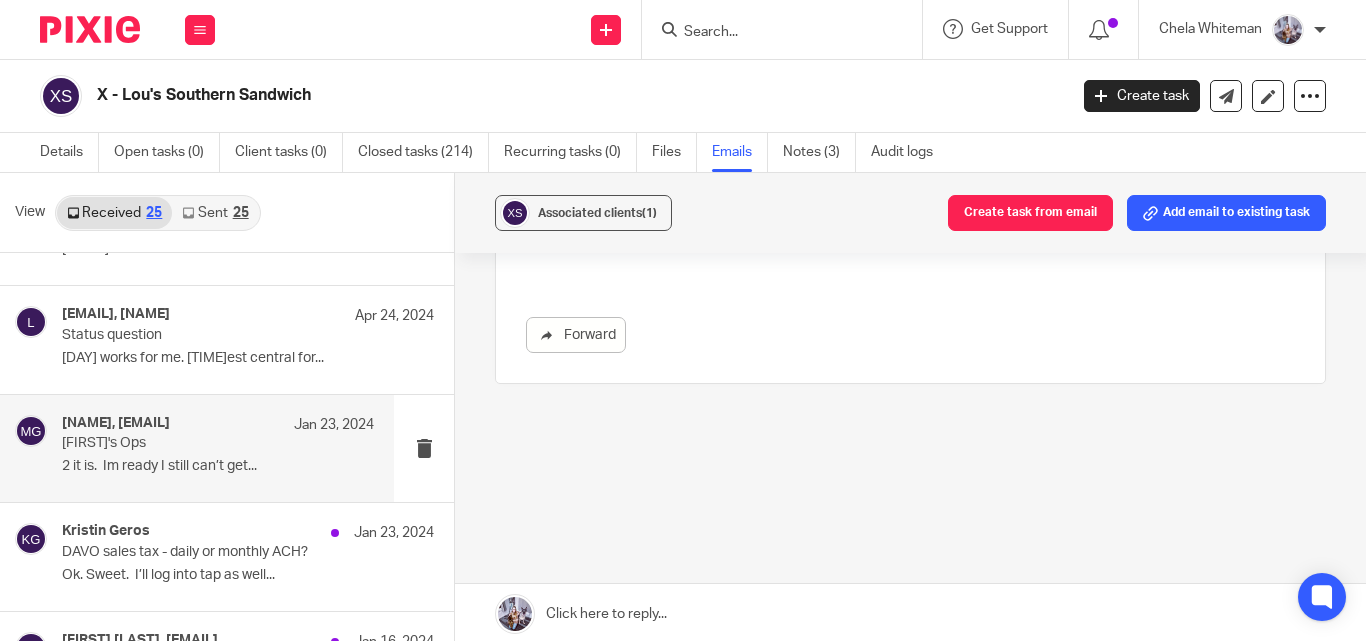 scroll, scrollTop: 0, scrollLeft: 0, axis: both 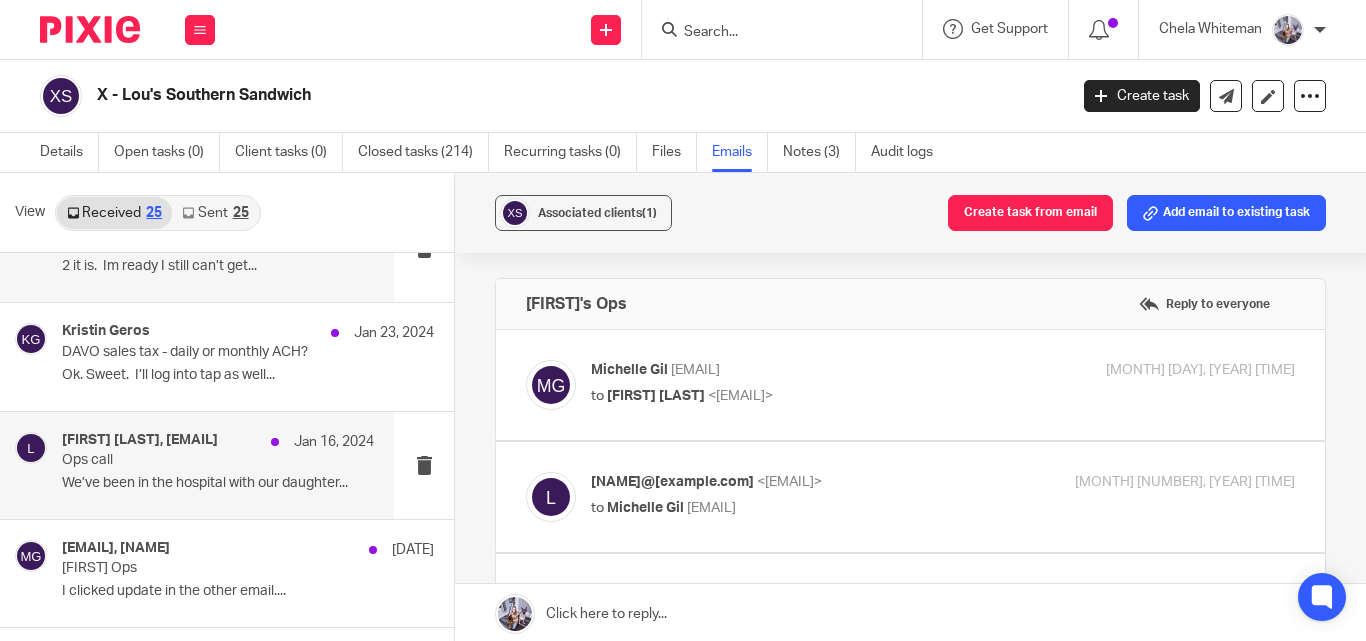 click on "We’ve been in the hospital with our daughter..." at bounding box center [218, 483] 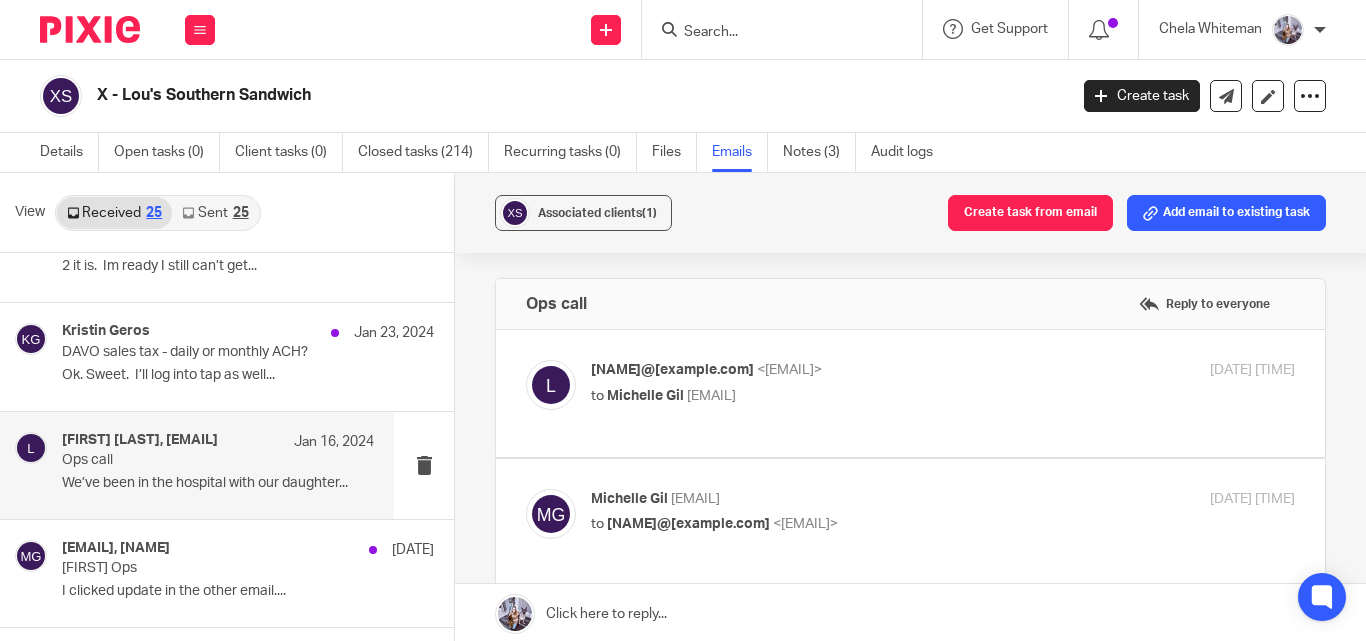 scroll, scrollTop: 0, scrollLeft: 0, axis: both 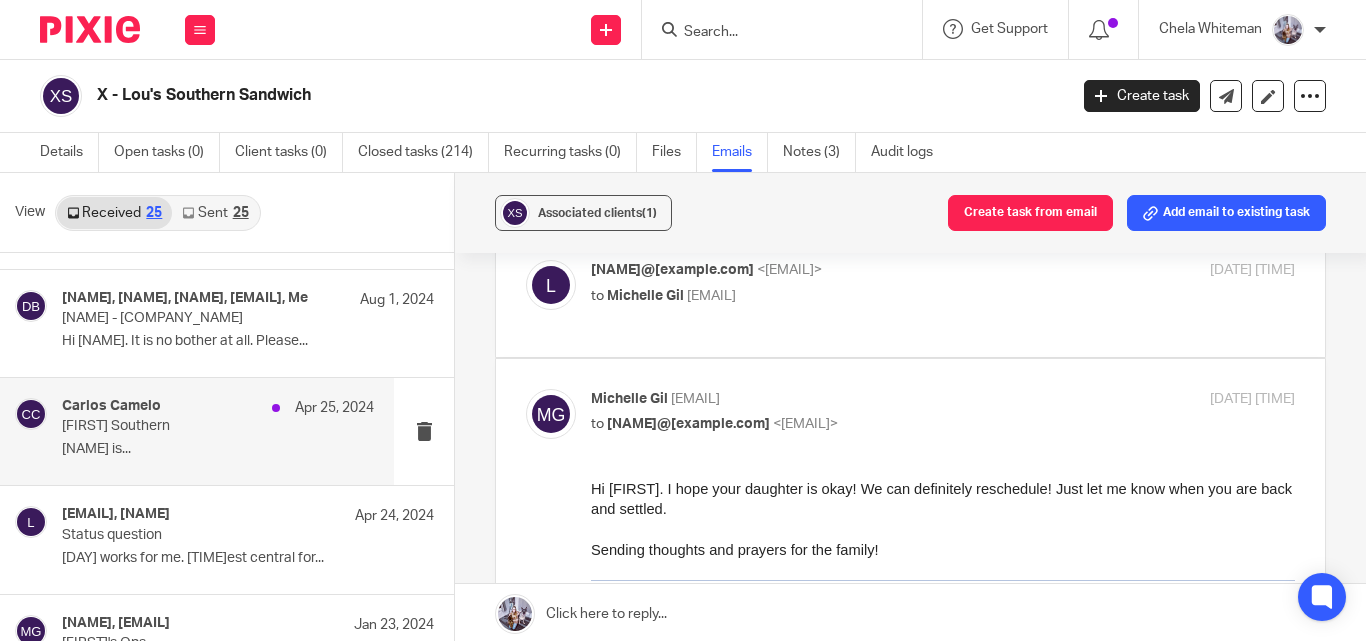 click on "Carlos Camelo
Apr 25, 2024" at bounding box center (218, 408) 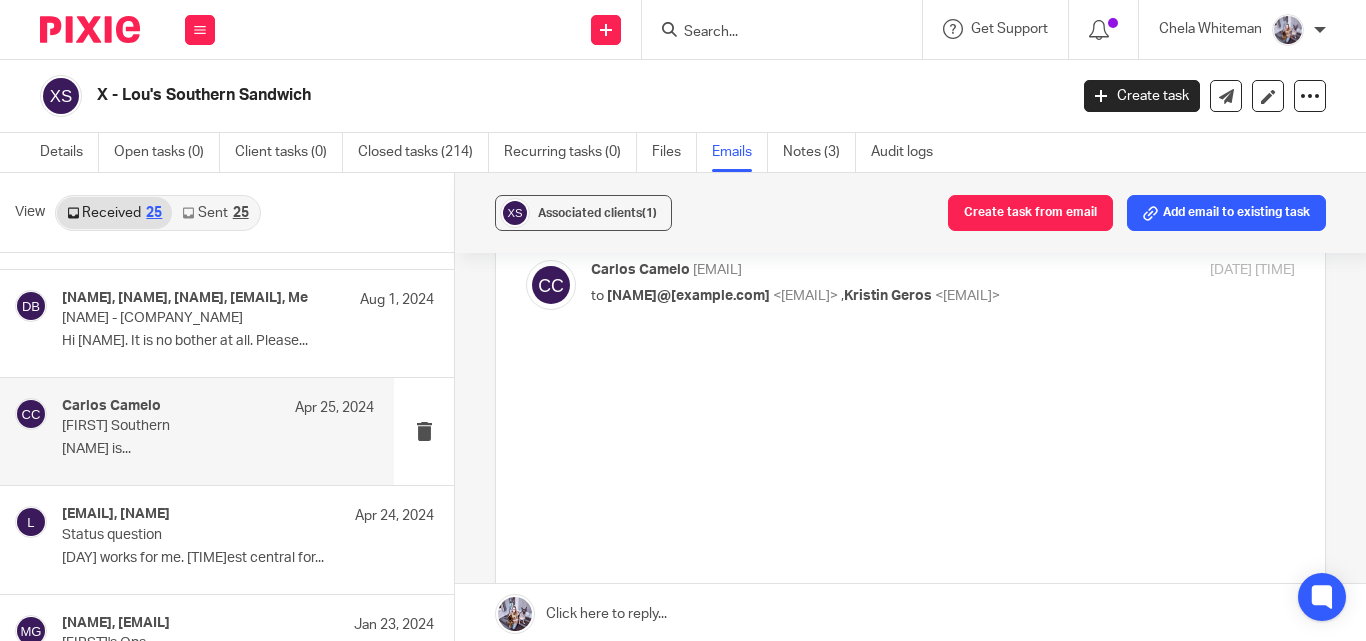 scroll, scrollTop: 0, scrollLeft: 0, axis: both 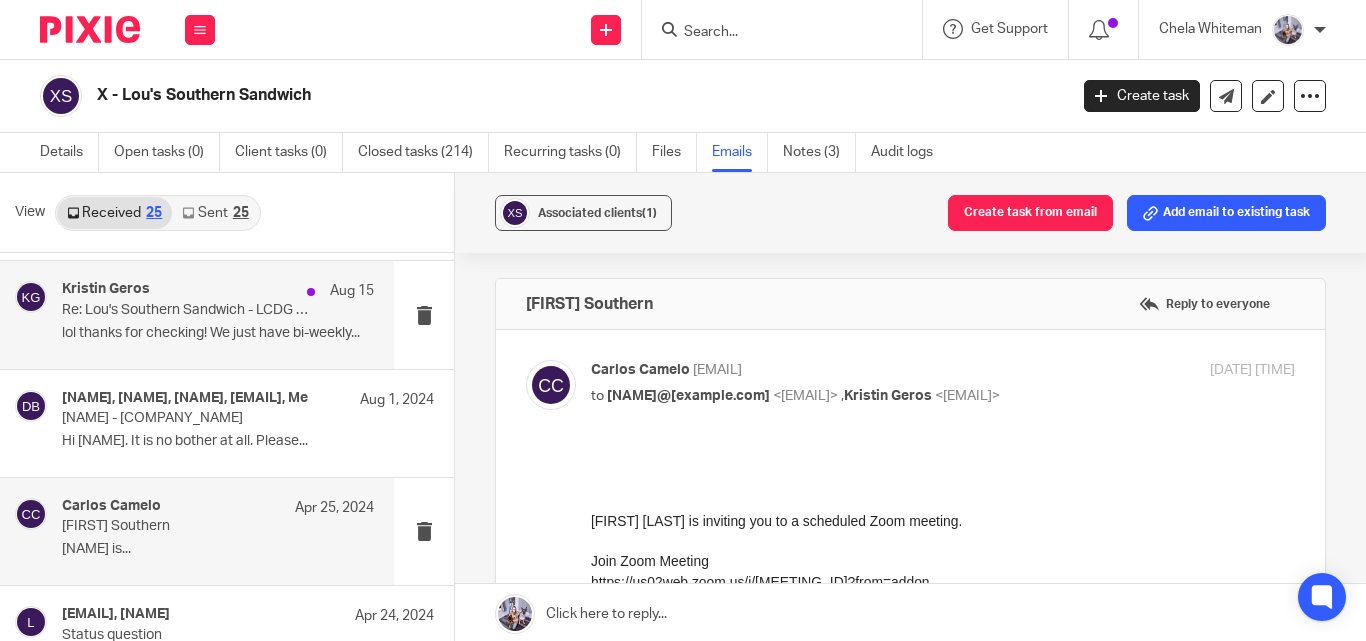 click on "Re: Lou's Southern Sandwich - LCDG Services." at bounding box center (187, 310) 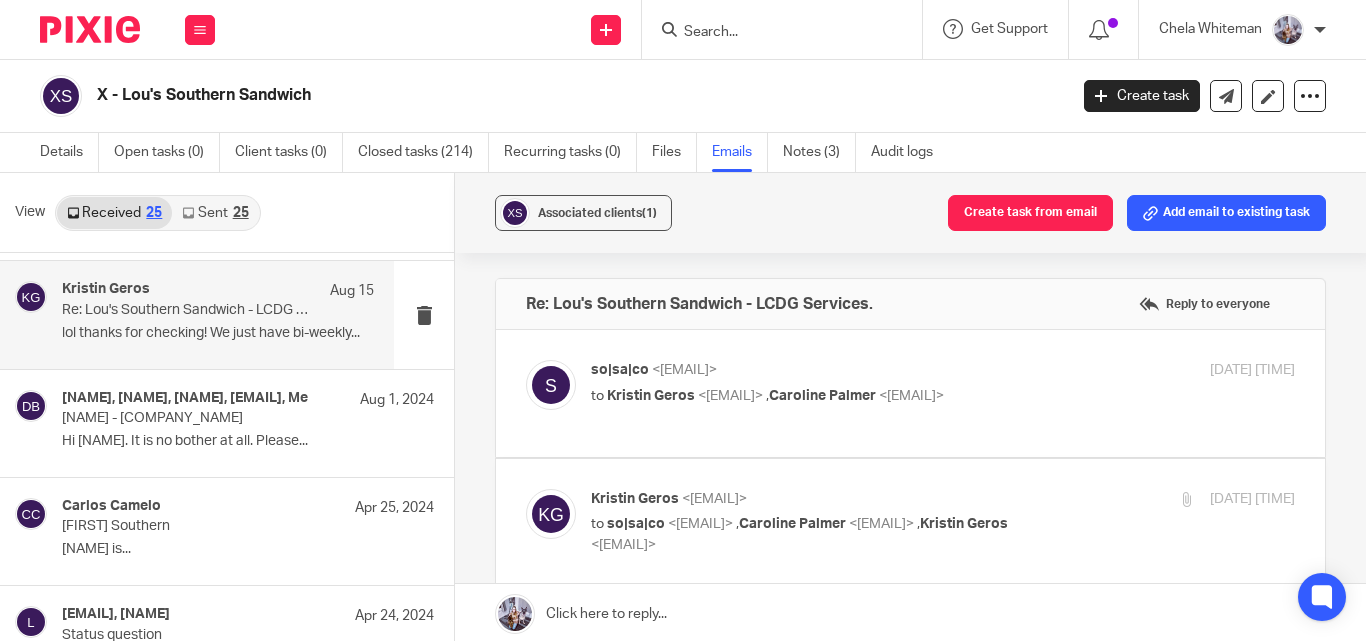 scroll, scrollTop: 0, scrollLeft: 0, axis: both 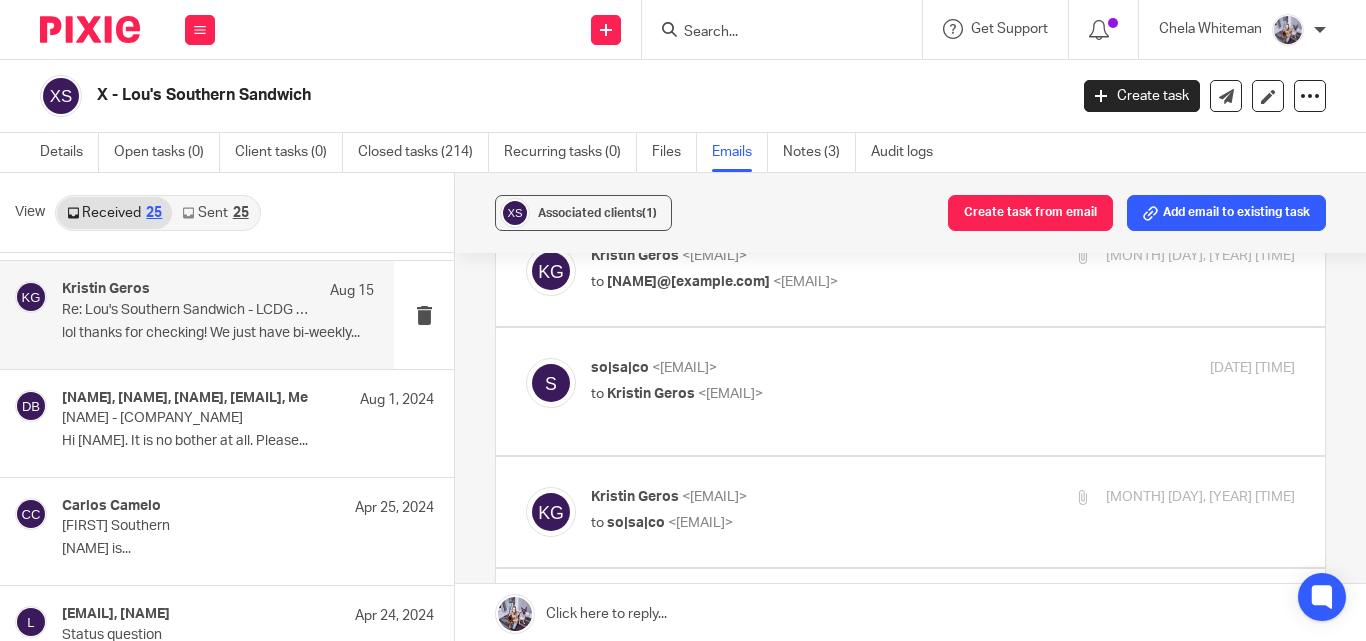 click on "to
Kristin Geros
<kgeros@lcdevgroup.com>" at bounding box center (825, 394) 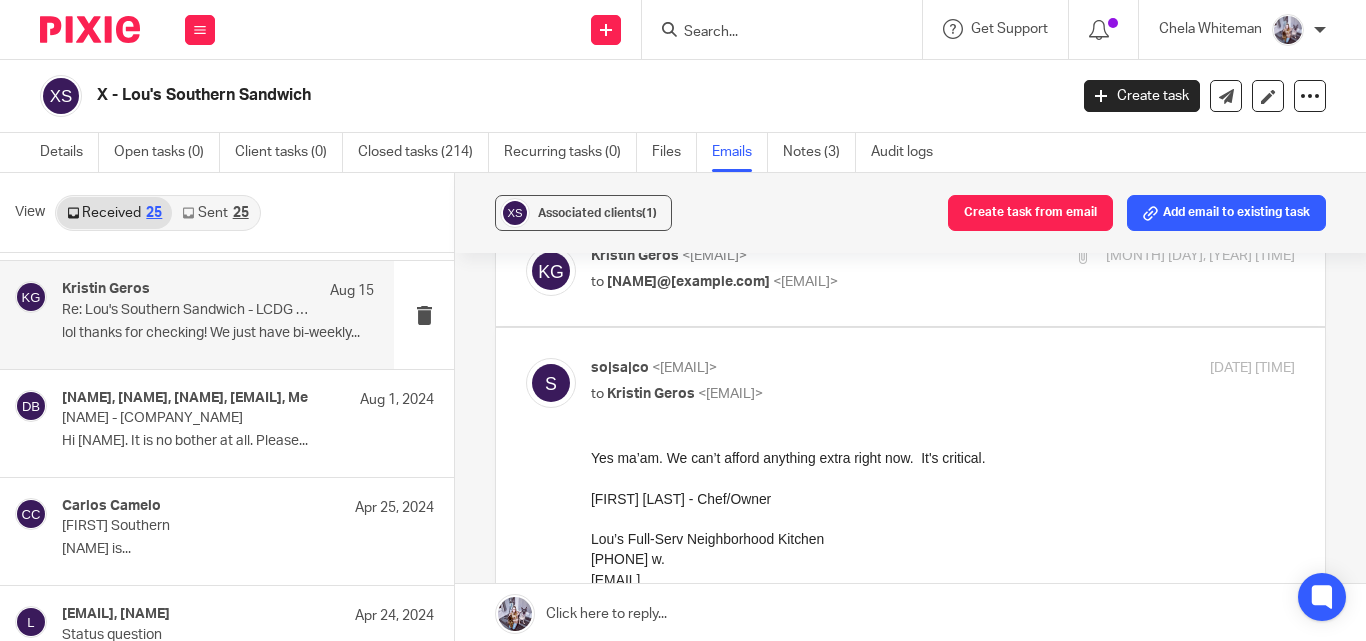 scroll, scrollTop: 0, scrollLeft: 0, axis: both 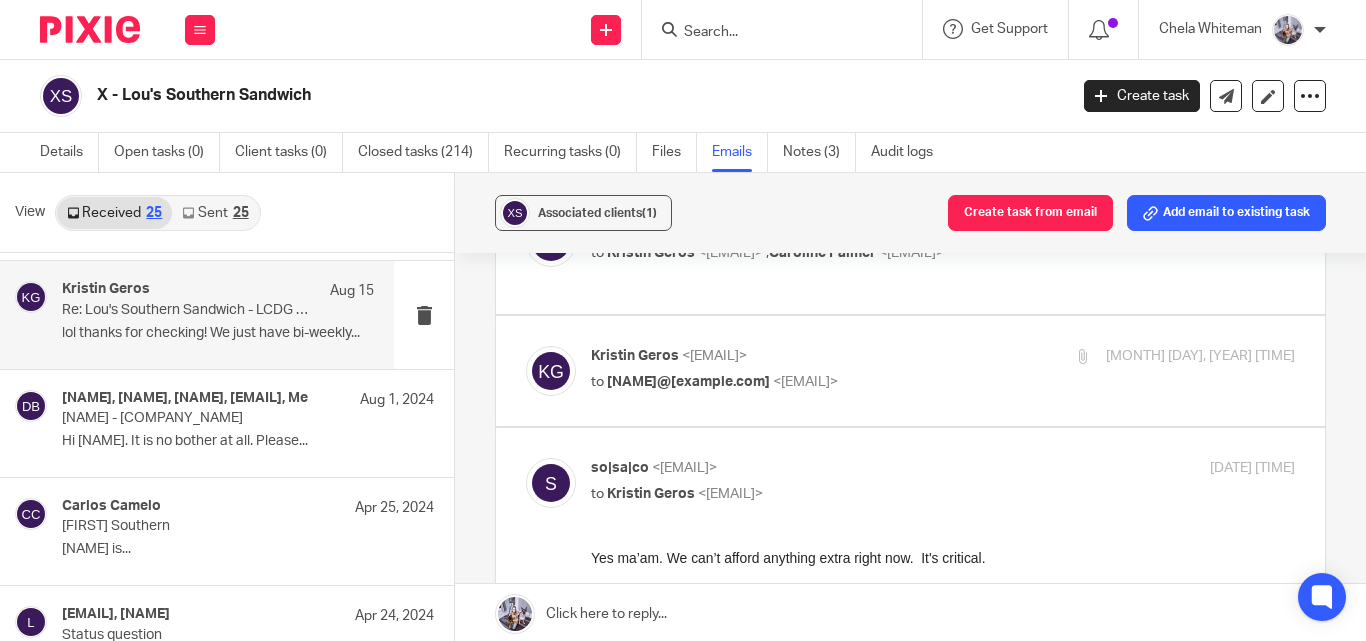 click on "to
louis@loussouthernsandwich.com
<louis@loussouthernsandwich.com>" at bounding box center [825, 382] 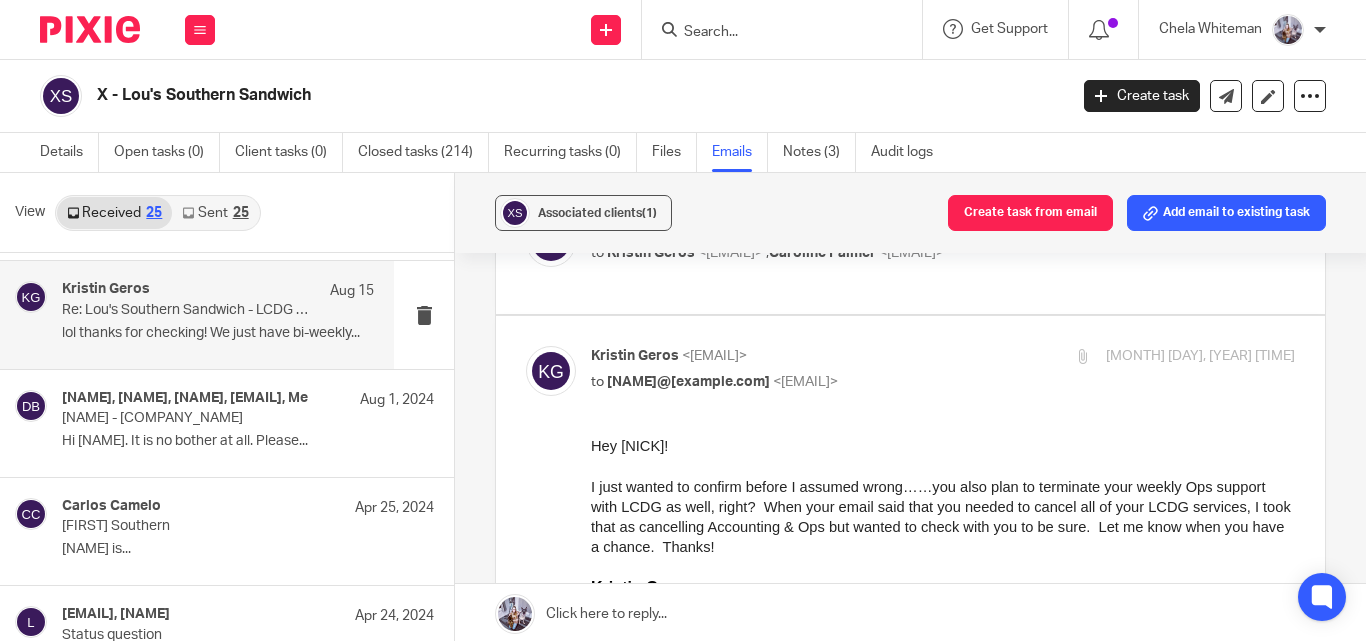 scroll, scrollTop: 0, scrollLeft: 0, axis: both 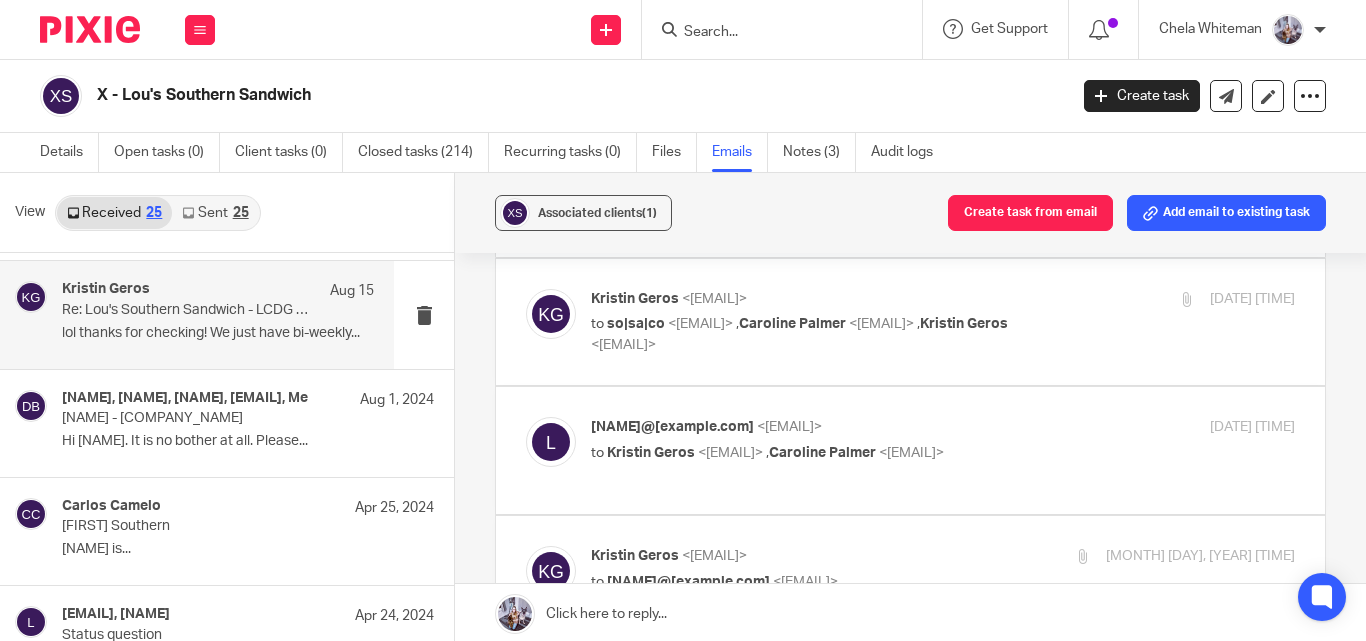 click on "louis@loussouthernsandwich.com
<louis@loussouthernsandwich.com>" at bounding box center (825, 427) 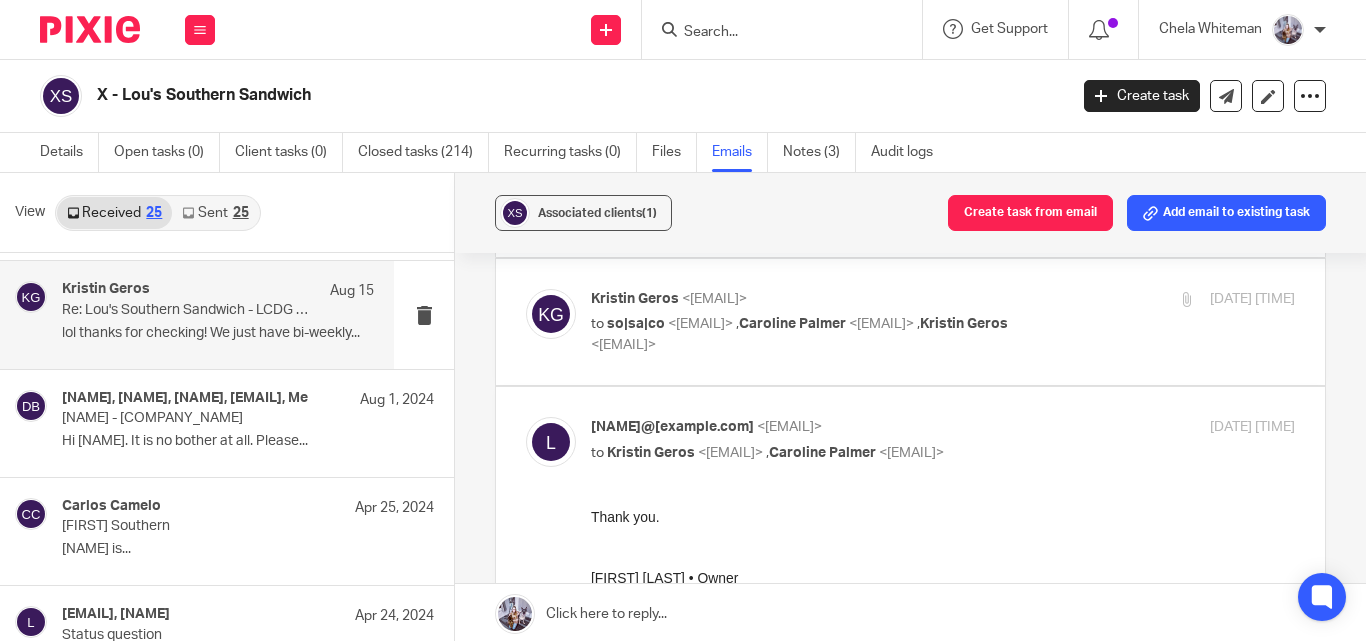 scroll, scrollTop: 0, scrollLeft: 0, axis: both 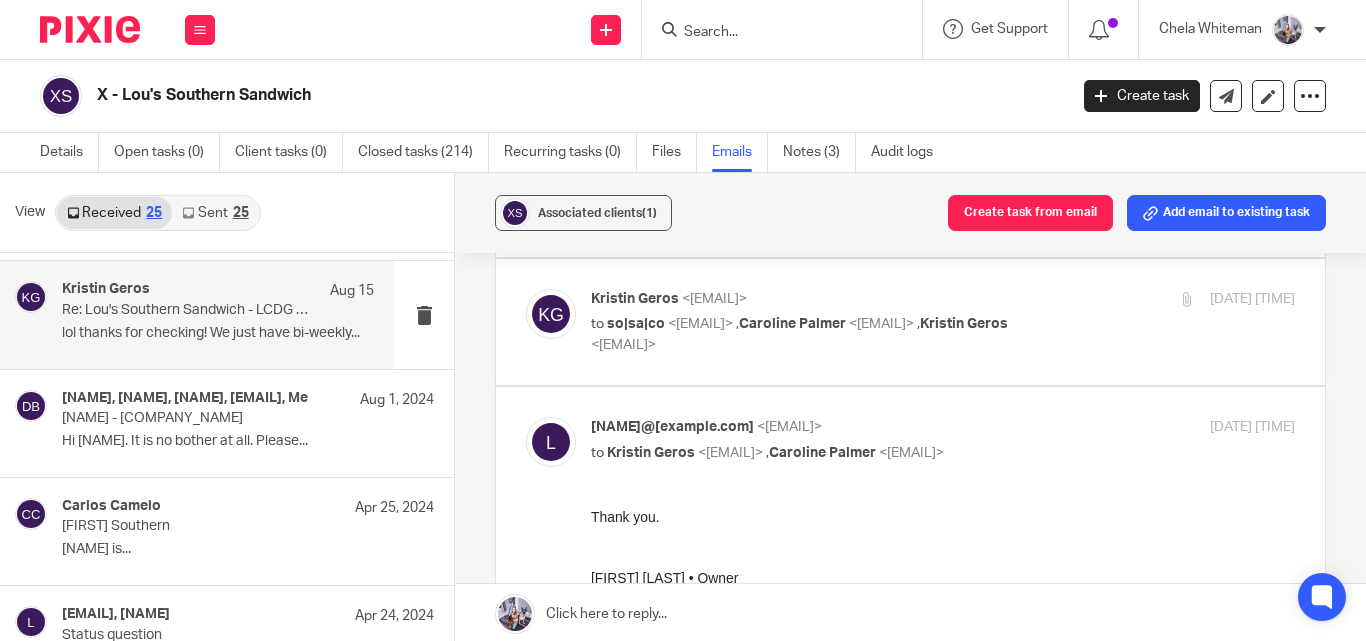 click at bounding box center [910, 322] 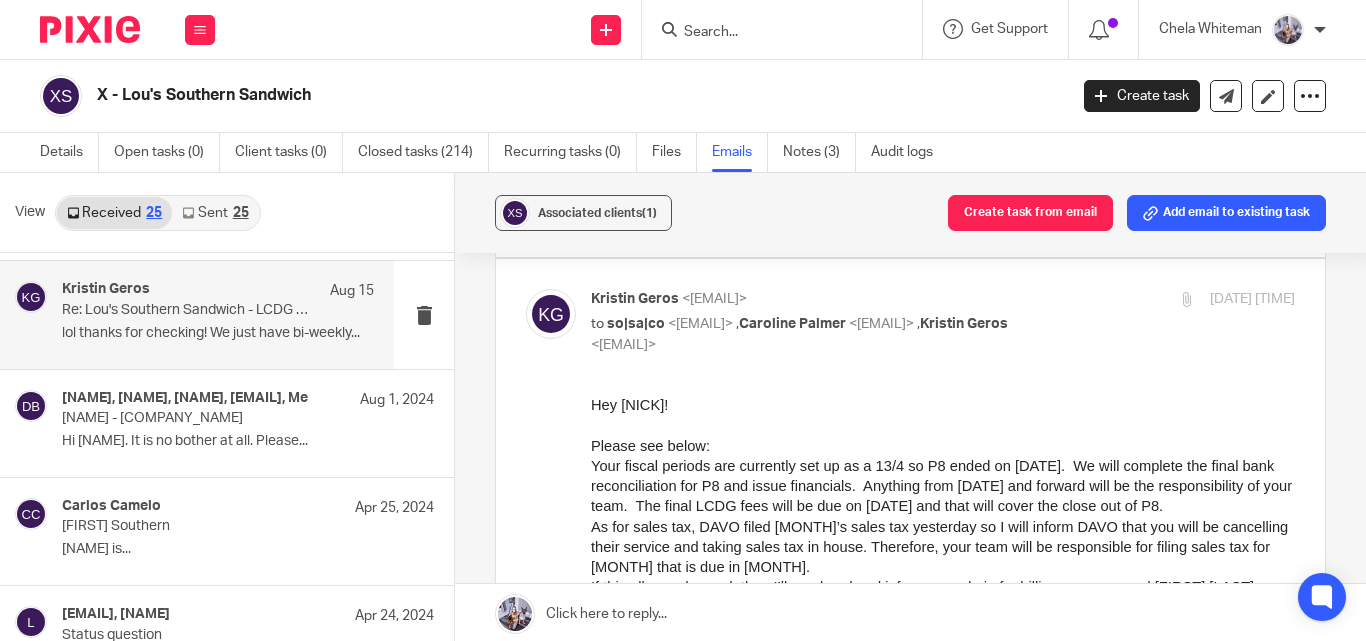 scroll, scrollTop: 0, scrollLeft: 0, axis: both 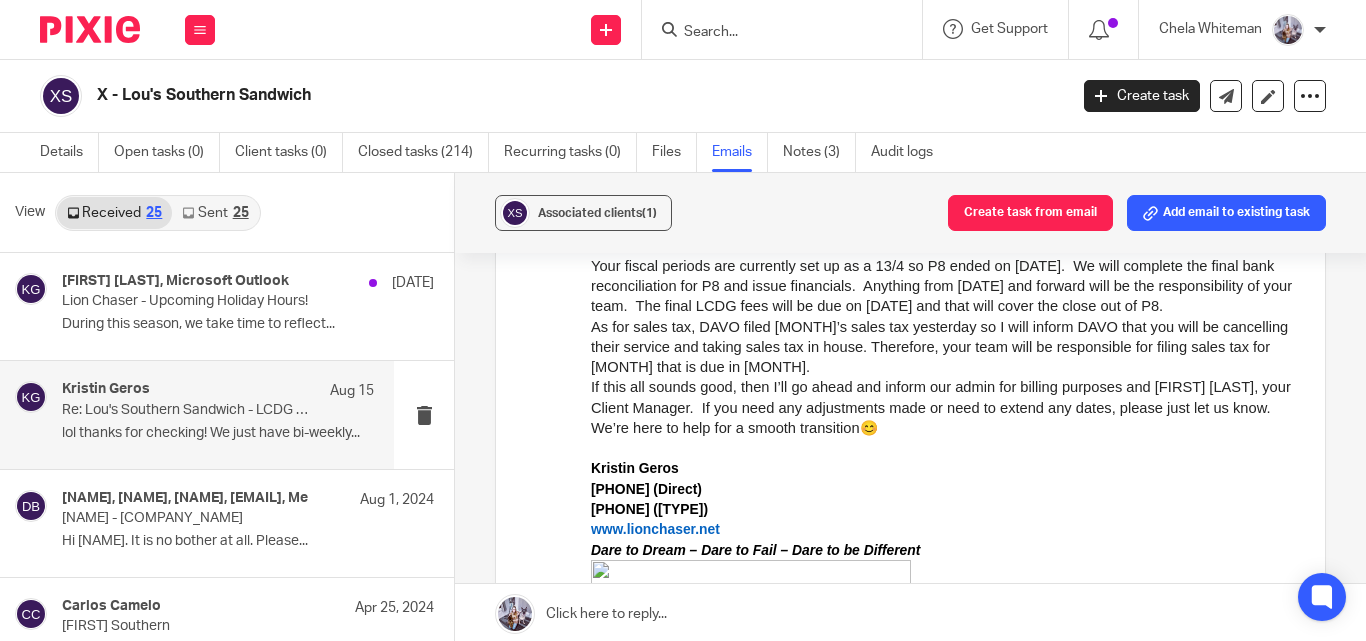 click on "Sent
25" at bounding box center [215, 213] 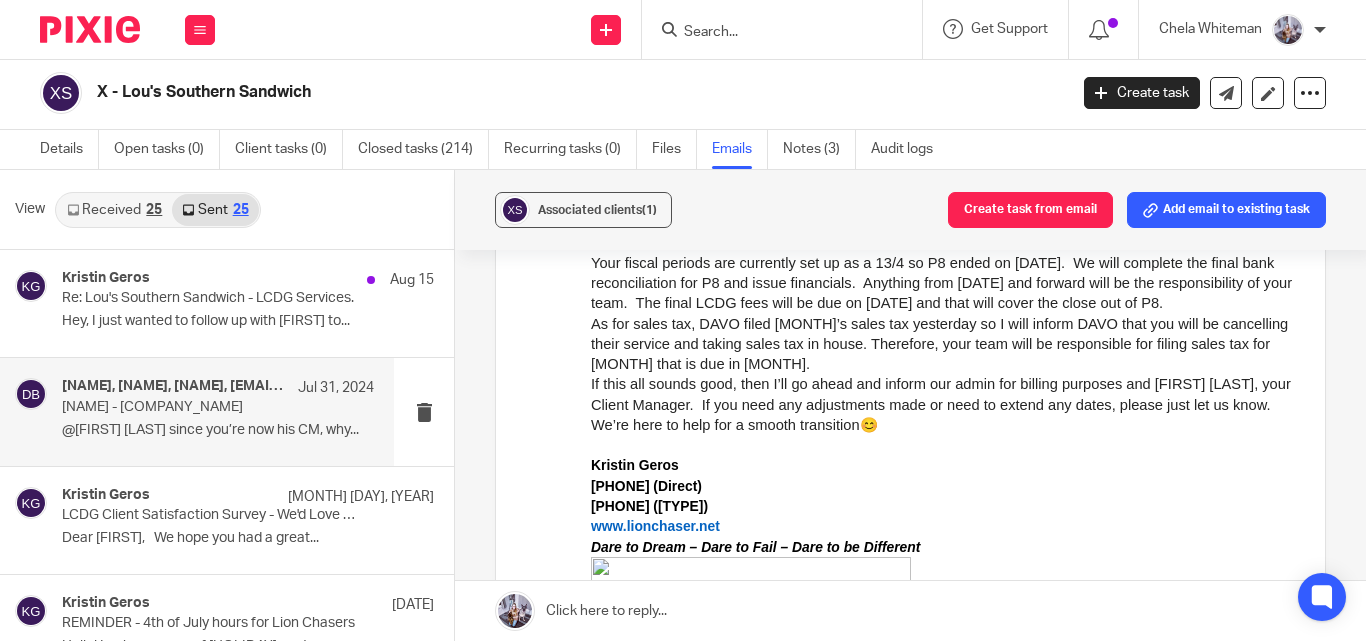 click on "@[NAME] [LAST] since you’re now his CM, why..." at bounding box center (218, 430) 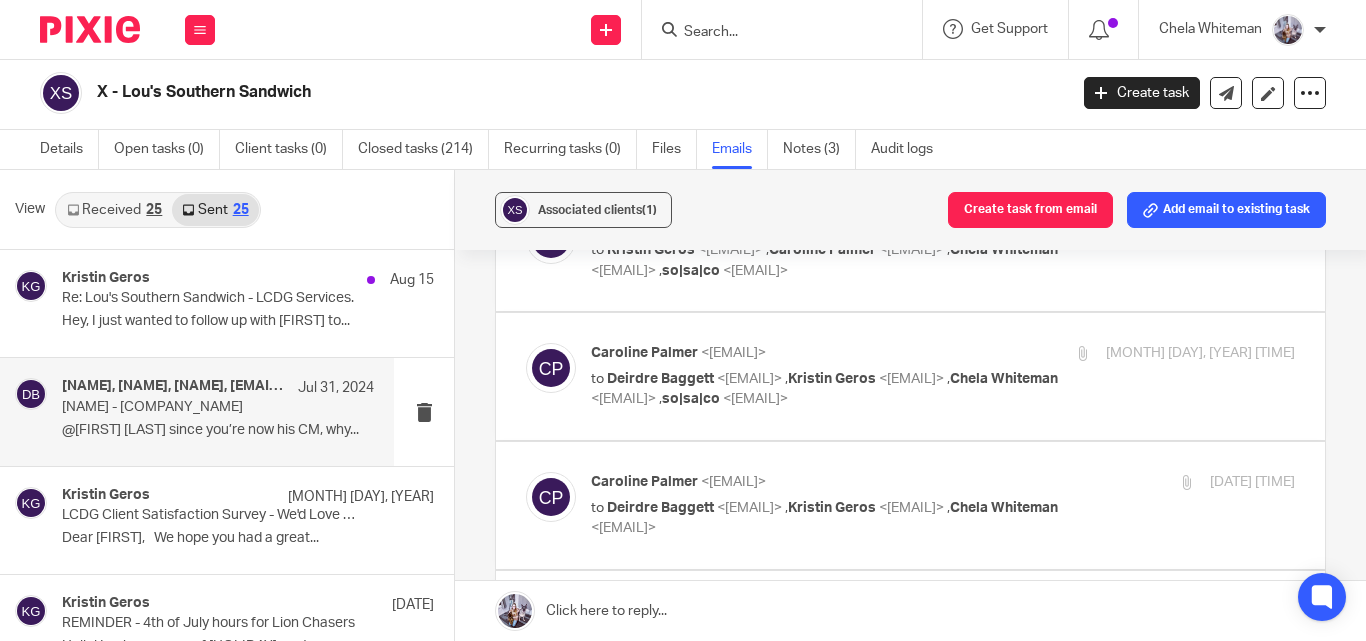 scroll, scrollTop: 0, scrollLeft: 0, axis: both 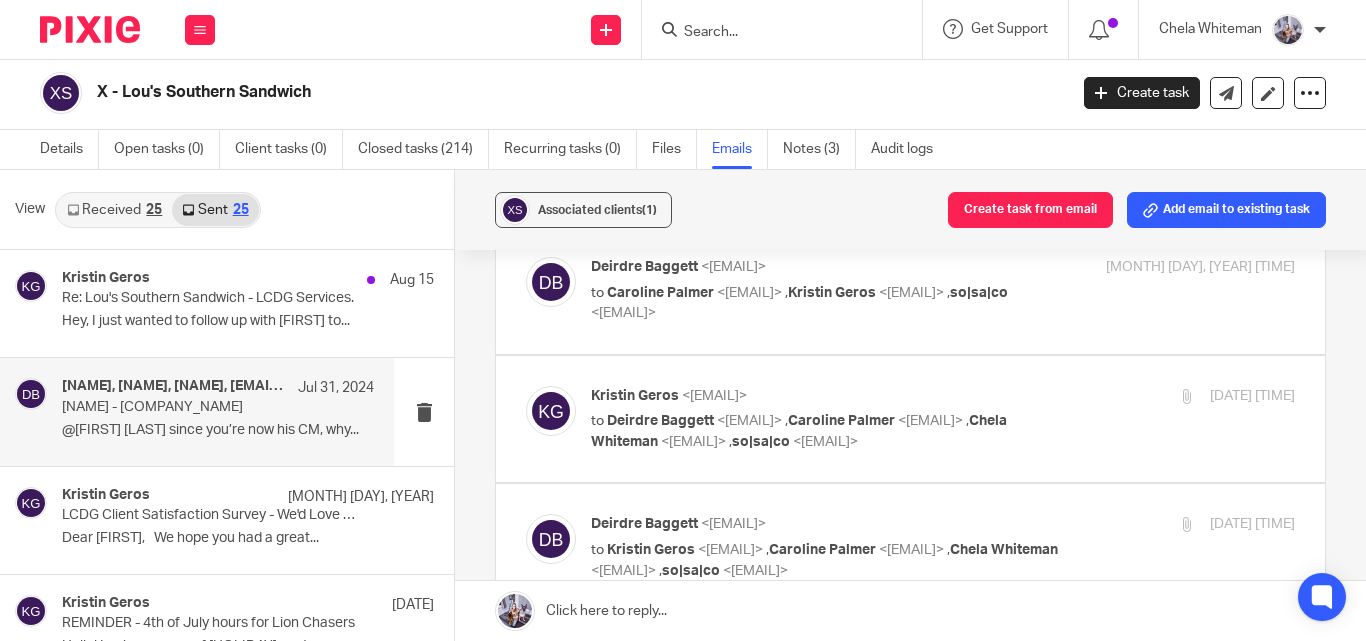 click on "to
Deirdre Baggett
<dbaggett@freshacct.com>   ,
Caroline Palmer
<cpalmer@lcdevgroup.com>   ,
Chela Whiteman
<cwhiteman@lcdevgroup.com>   ,
so|sa|co
<louis@loussouthernsandwich.com>" at bounding box center (825, 431) 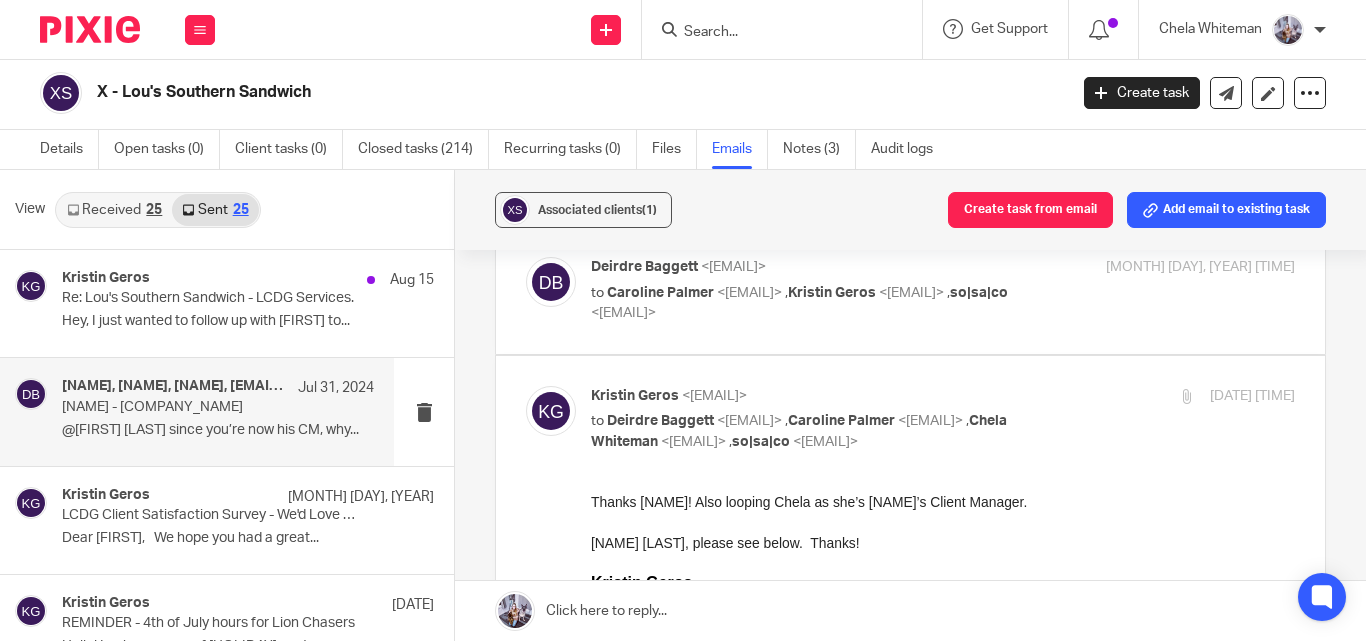 scroll, scrollTop: 0, scrollLeft: 0, axis: both 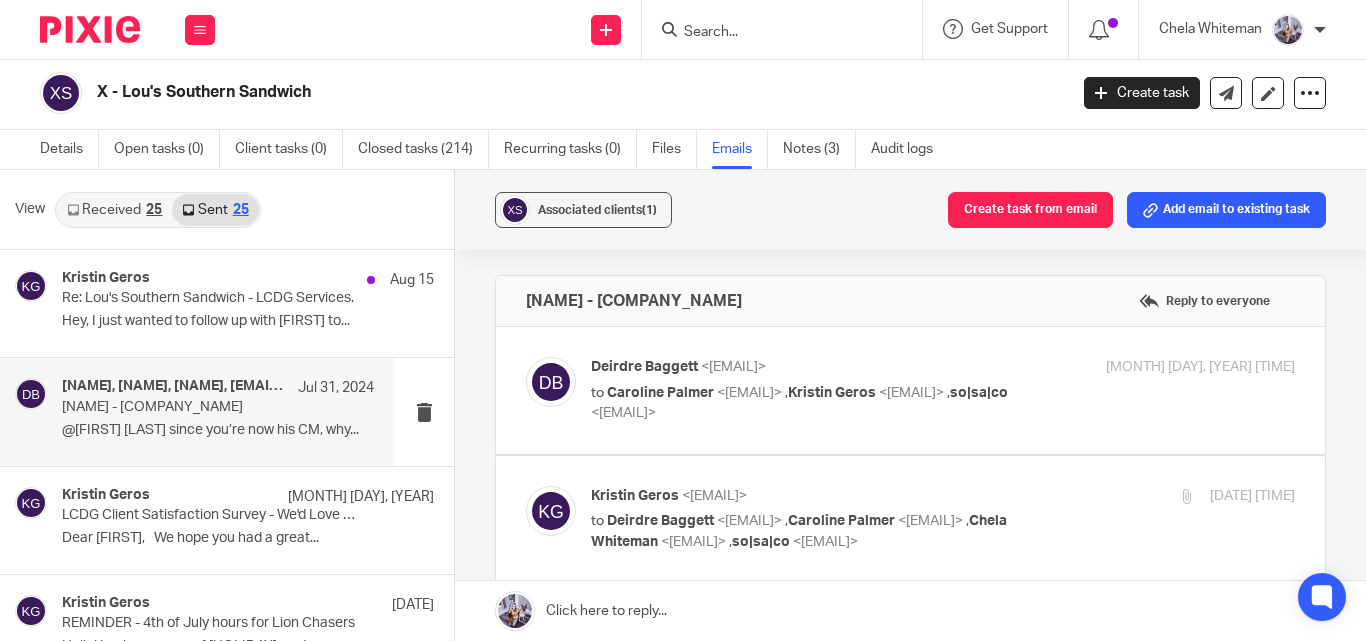 click on "Deirdre Baggett
<dbaggett@freshacct.com>   to
Caroline Palmer
<cpalmer@lcdevgroup.com>   ,
Kristin Geros
<kgeros@lcdevgroup.com>   ,
so|sa|co
<louis@loussouthernsandwich.com>       Jul 31, 2024 1:32pm" at bounding box center [943, 390] 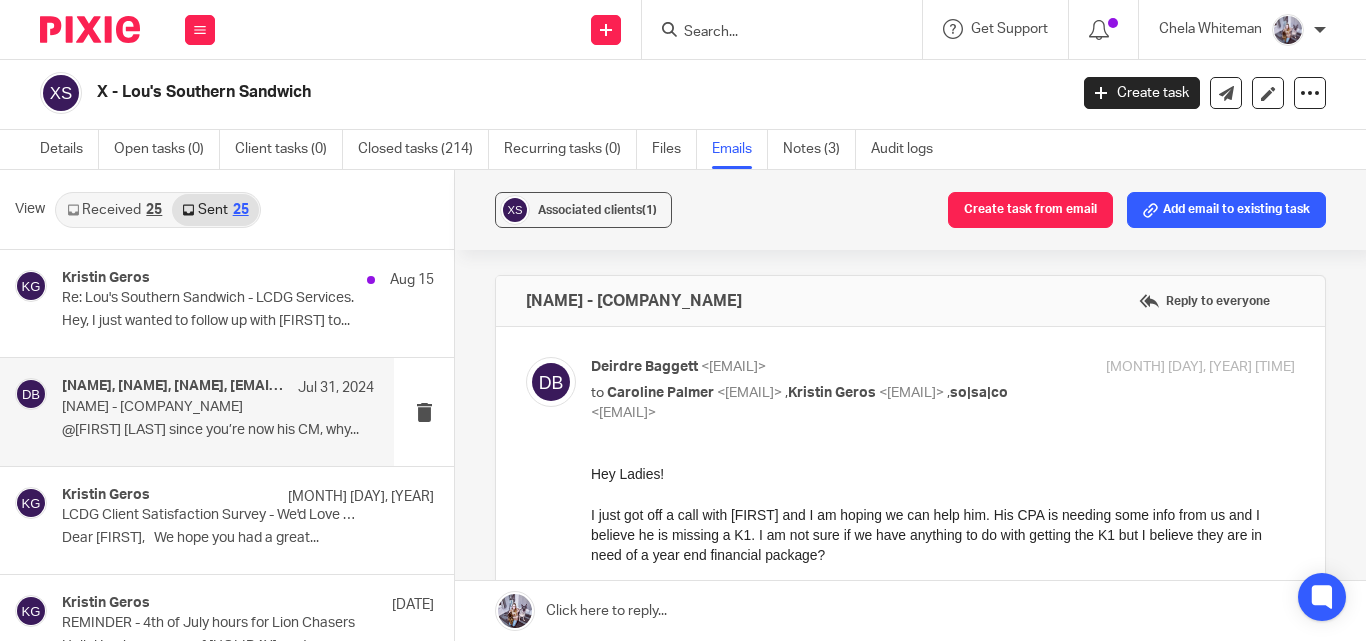 scroll, scrollTop: 0, scrollLeft: 0, axis: both 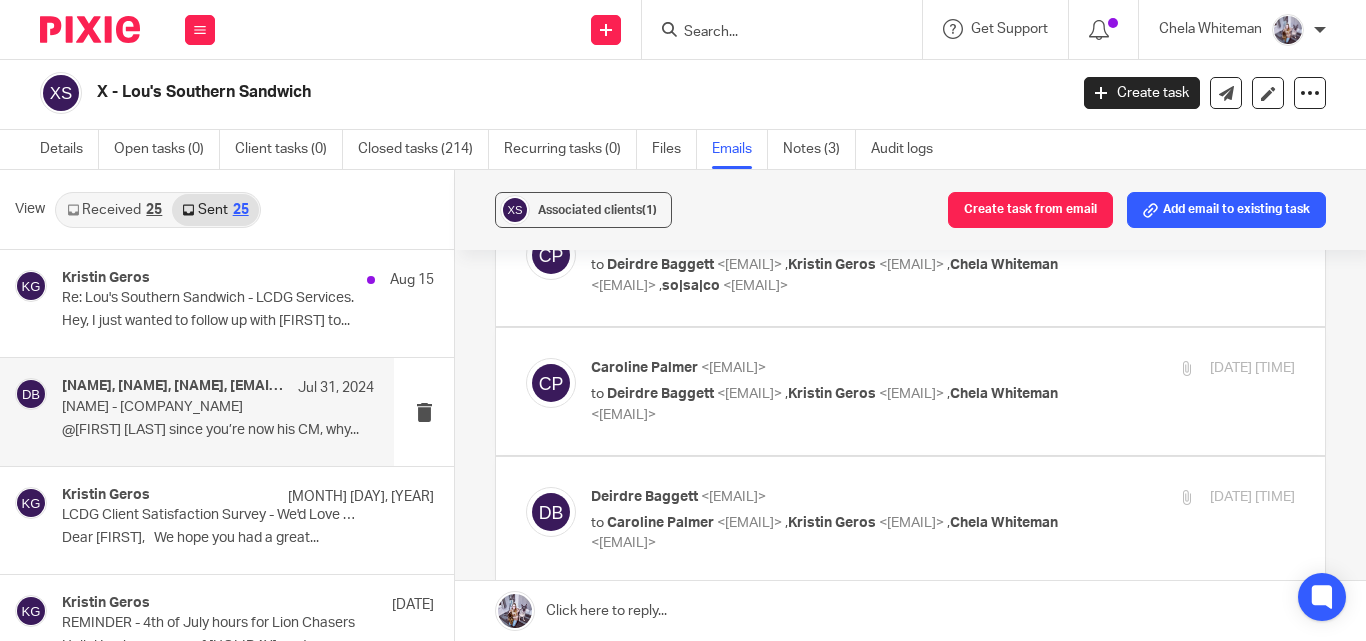 click on "to
Deirdre Baggett
<dbaggett@freshacct.com>   ,
Kristin Geros
<kgeros@lcdevgroup.com>   ,
Chela Whiteman
<cwhiteman@lcdevgroup.com>   ,
so|sa|co
<louis@loussouthernsandwich.com>" at bounding box center (825, 275) 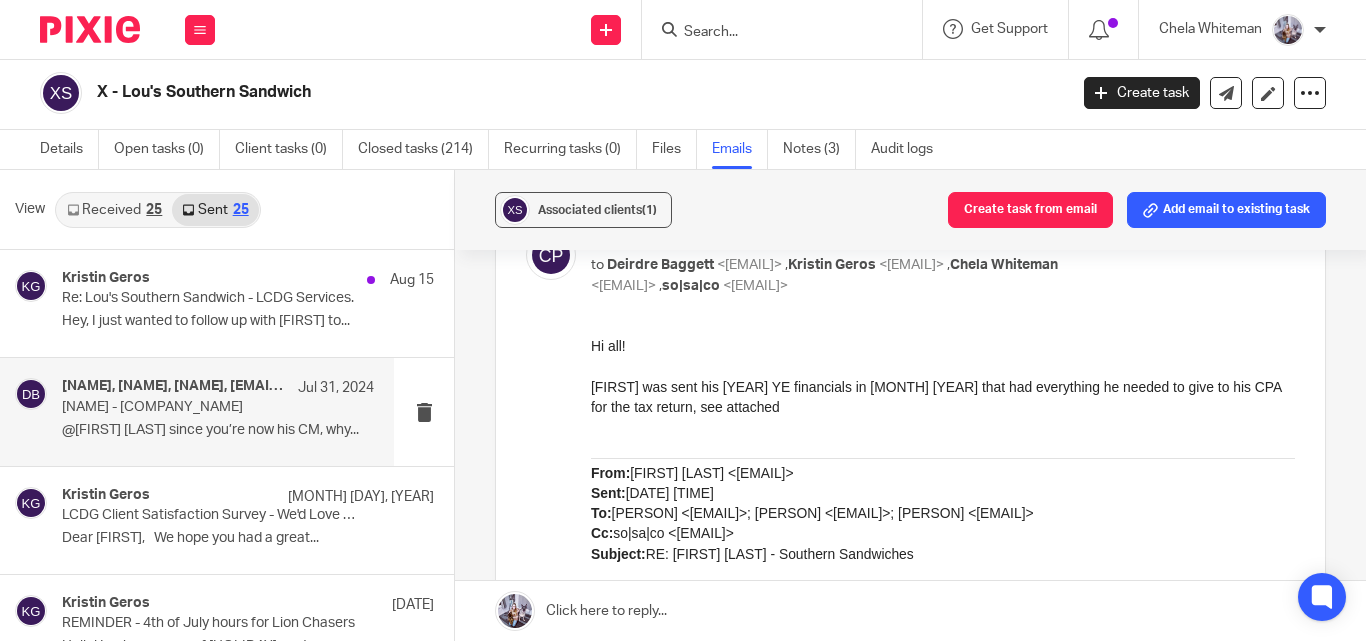 scroll, scrollTop: 0, scrollLeft: 0, axis: both 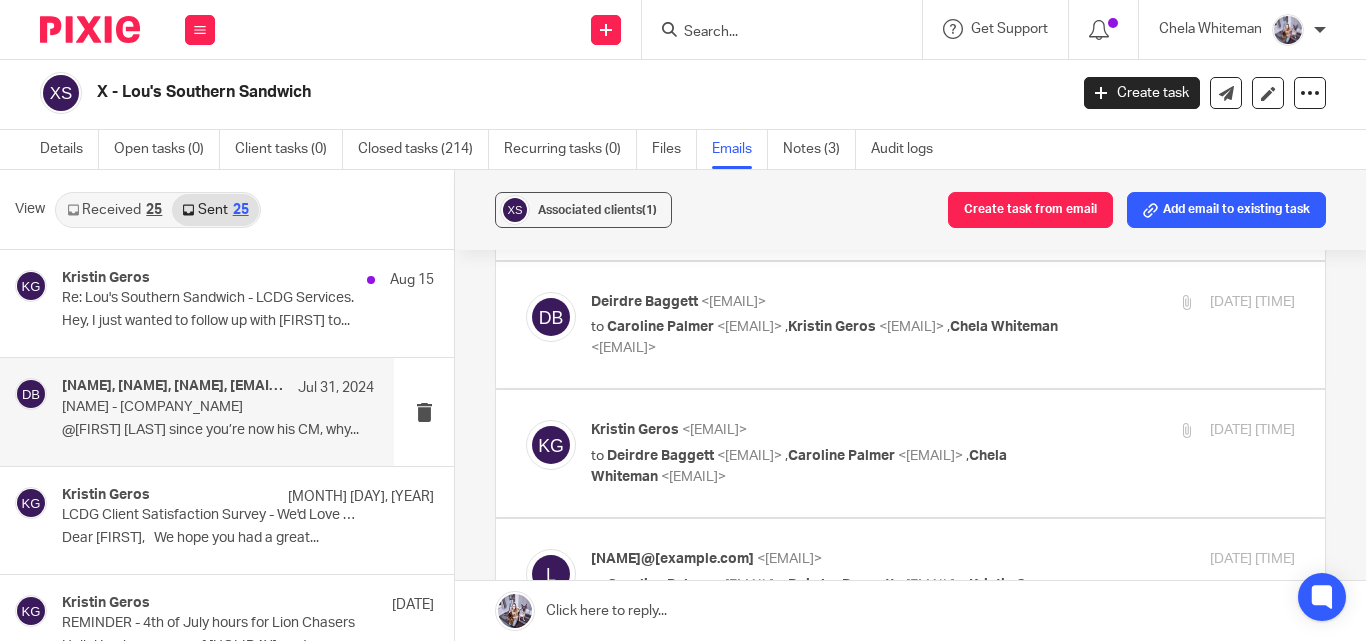 click on "to
Deirdre Baggett
<dbaggett@freshacct.com>   ,
Kristin Geros
<kgeros@lcdevgroup.com>   ,
Chela Whiteman
<cwhiteman@lcdevgroup.com>" at bounding box center [825, 209] 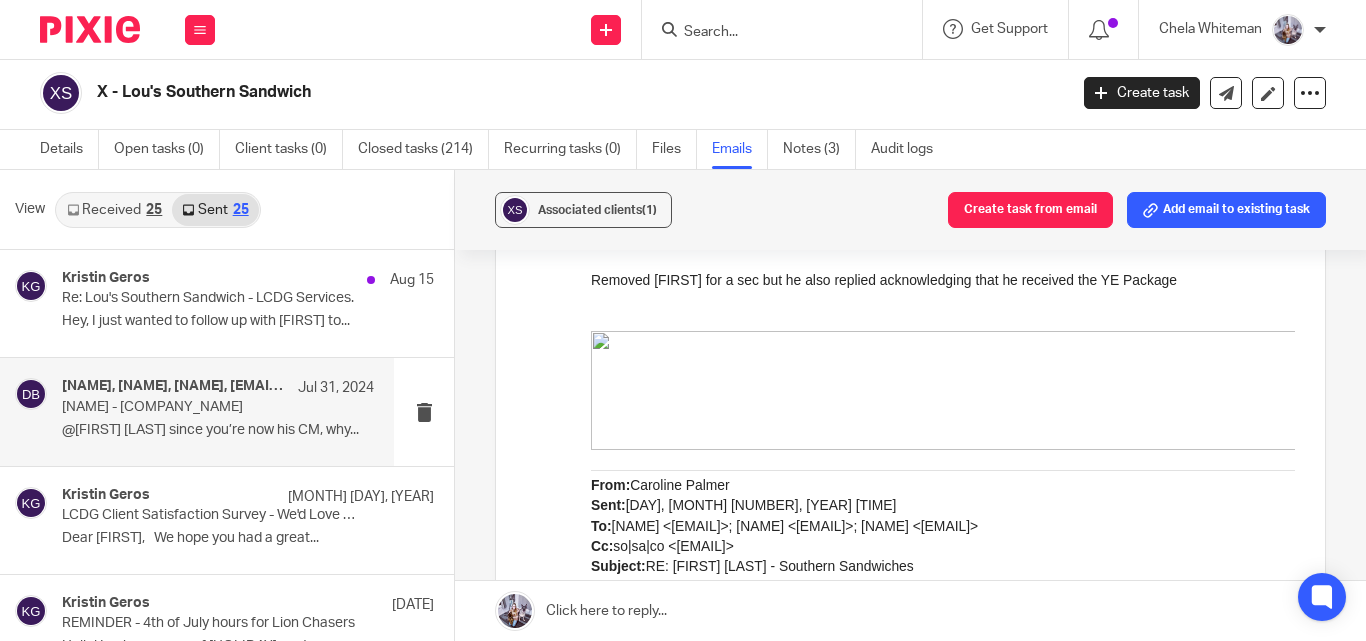 scroll, scrollTop: 0, scrollLeft: 0, axis: both 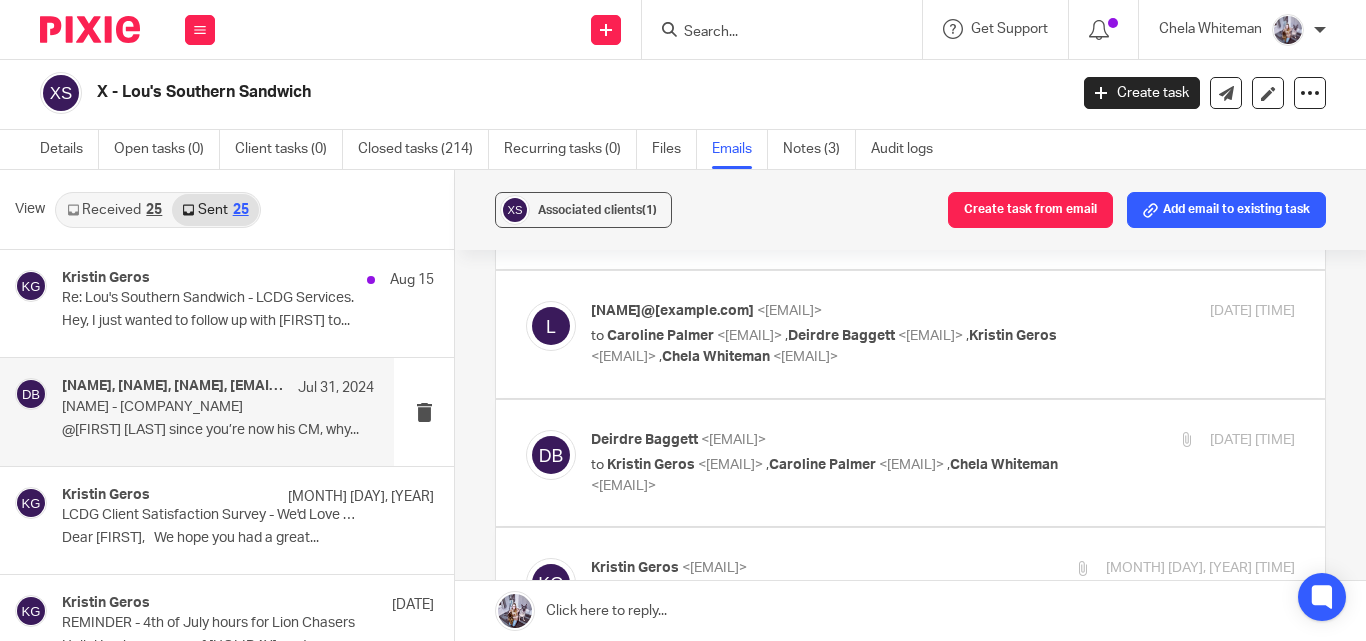 click on "Chela Whiteman, Kristin Geros, Deirdre Baggett, louis@loussouthernsandwich.com, Me
Jul 31, 2024   Louis LaRose - Southern Sandwiches   @Chela Whiteman since you’re now his CM, why..." at bounding box center [218, 411] 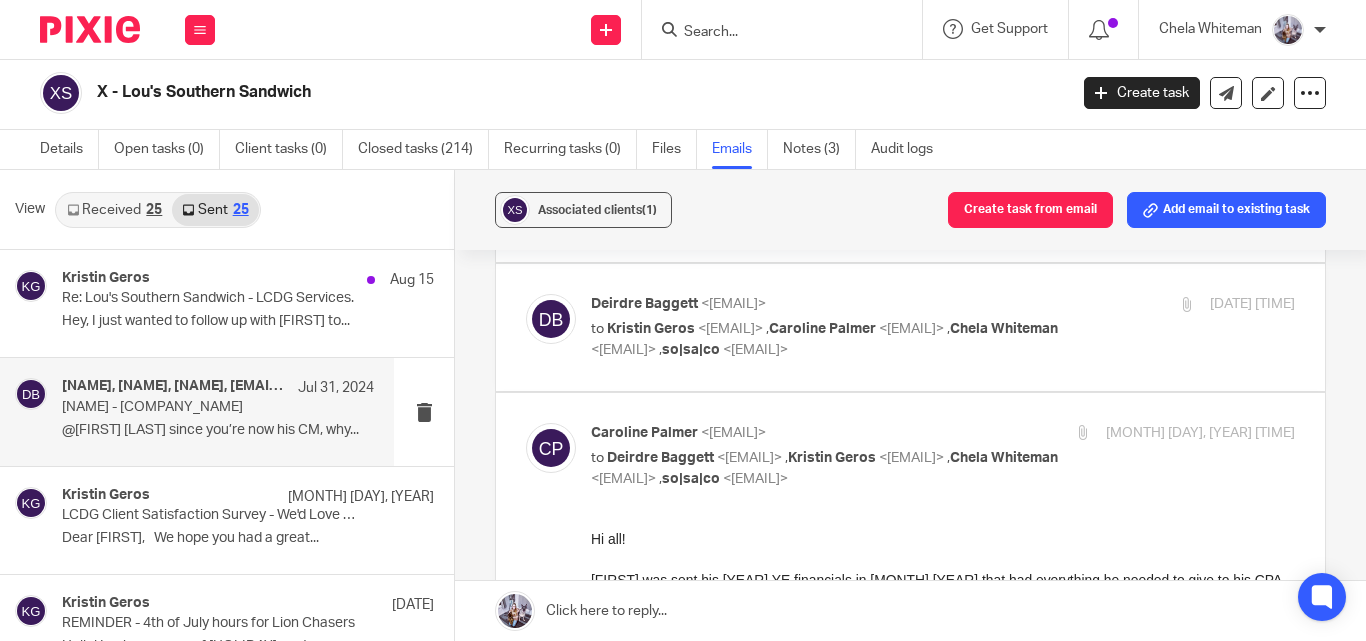 scroll, scrollTop: 1900, scrollLeft: 0, axis: vertical 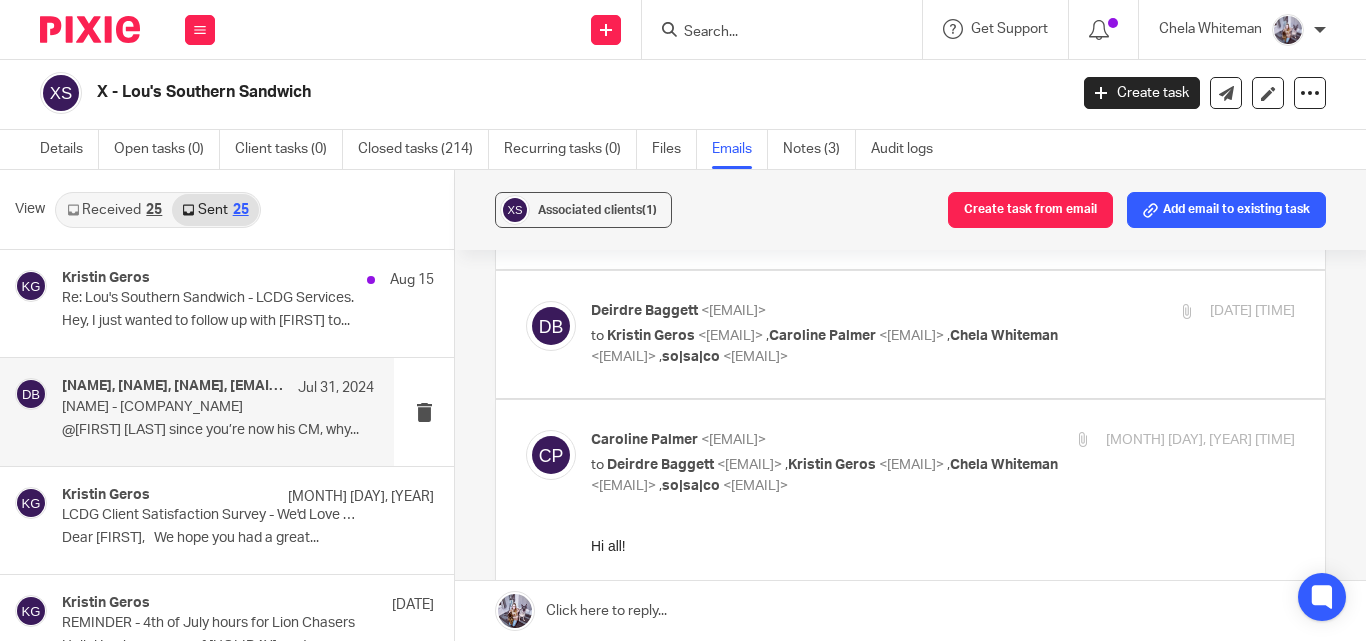 click on "Deirdre Baggett
<dbaggett@freshacct.com>   to
Kristin Geros
<kgeros@lcdevgroup.com>   ,
Caroline Palmer
<cpalmer@lcdevgroup.com>   ,
Chela Whiteman
<cwhiteman@lcdevgroup.com>   ,
so|sa|co
<louis@loussouthernsandwich.com>       Jul 31, 2024 2:52pm" at bounding box center [943, 334] 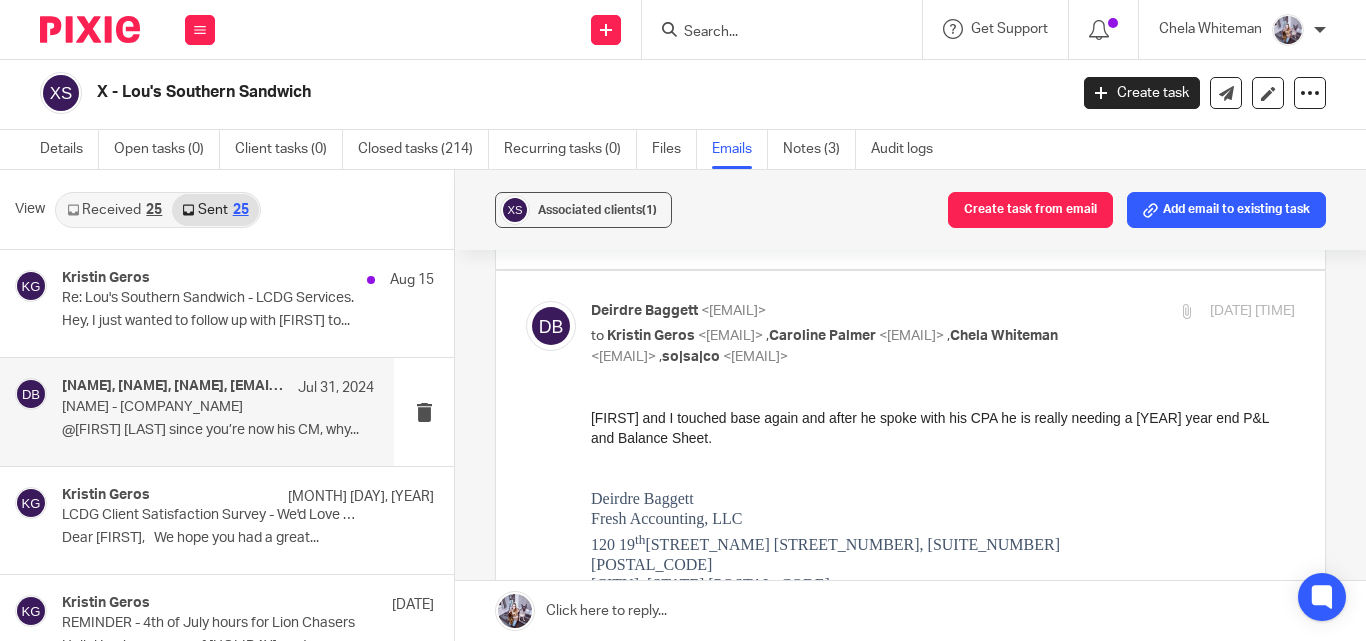 scroll, scrollTop: 0, scrollLeft: 0, axis: both 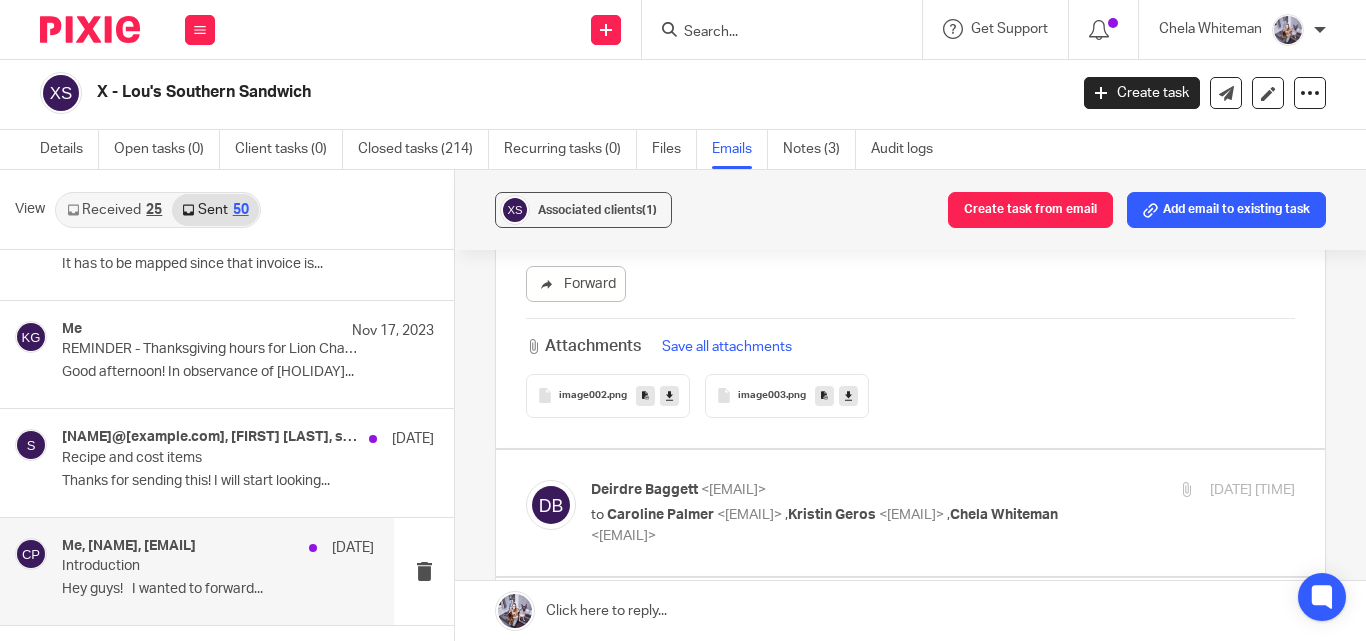 click on "Introduction" at bounding box center [187, 566] 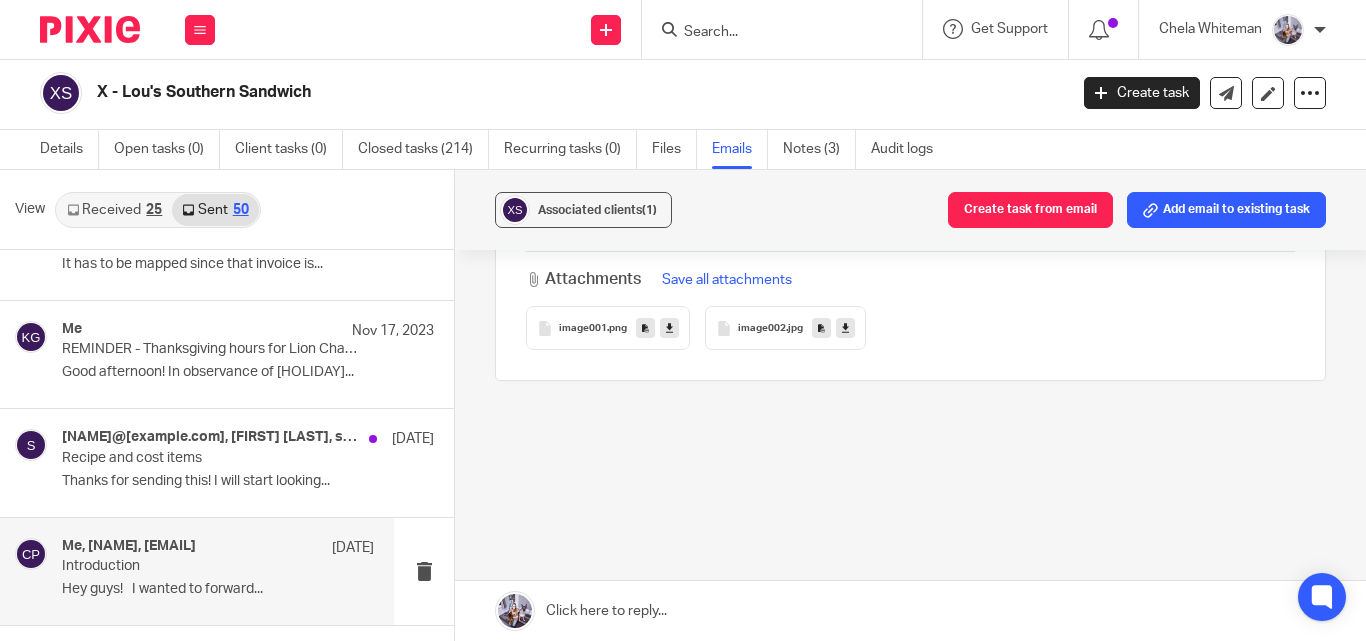 scroll, scrollTop: 0, scrollLeft: 0, axis: both 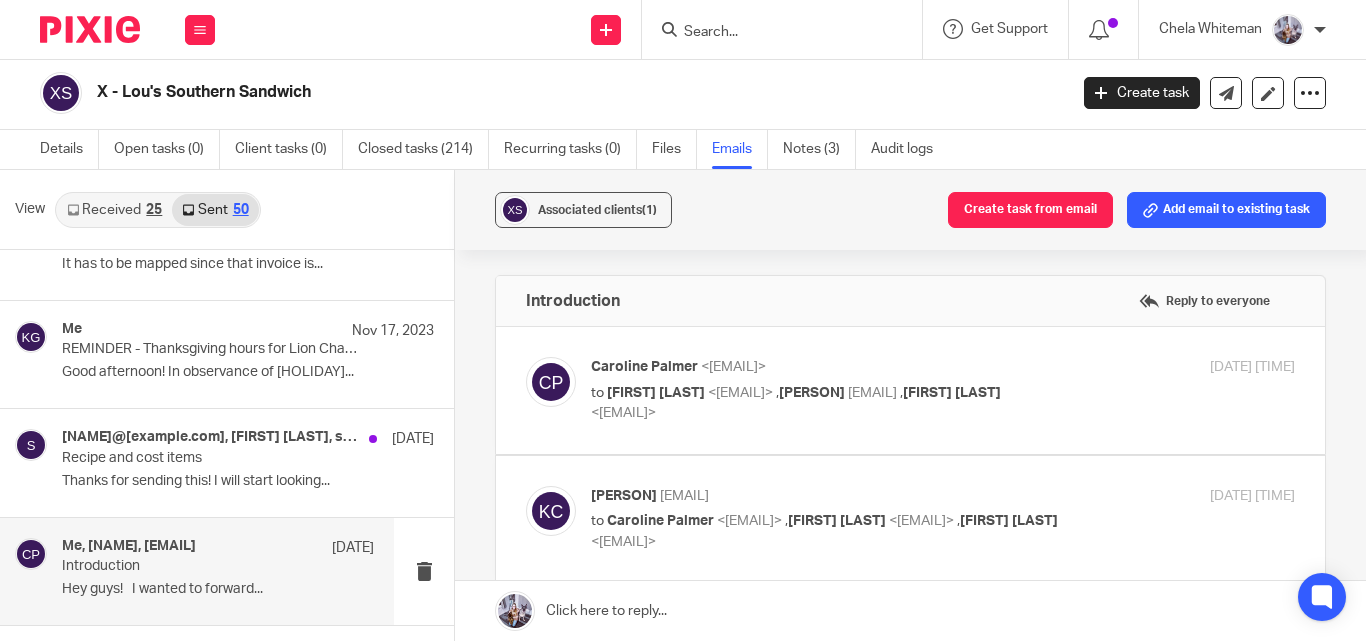 click on "to
Louis LaRose
<louis@loussouthernsandwich.com>   ,
Krisitn Contizano
<kcontizano@lcdevgroup.com>   ,
Michelle Williams
<mwilliams@lcdevgroup.com>" at bounding box center (825, 403) 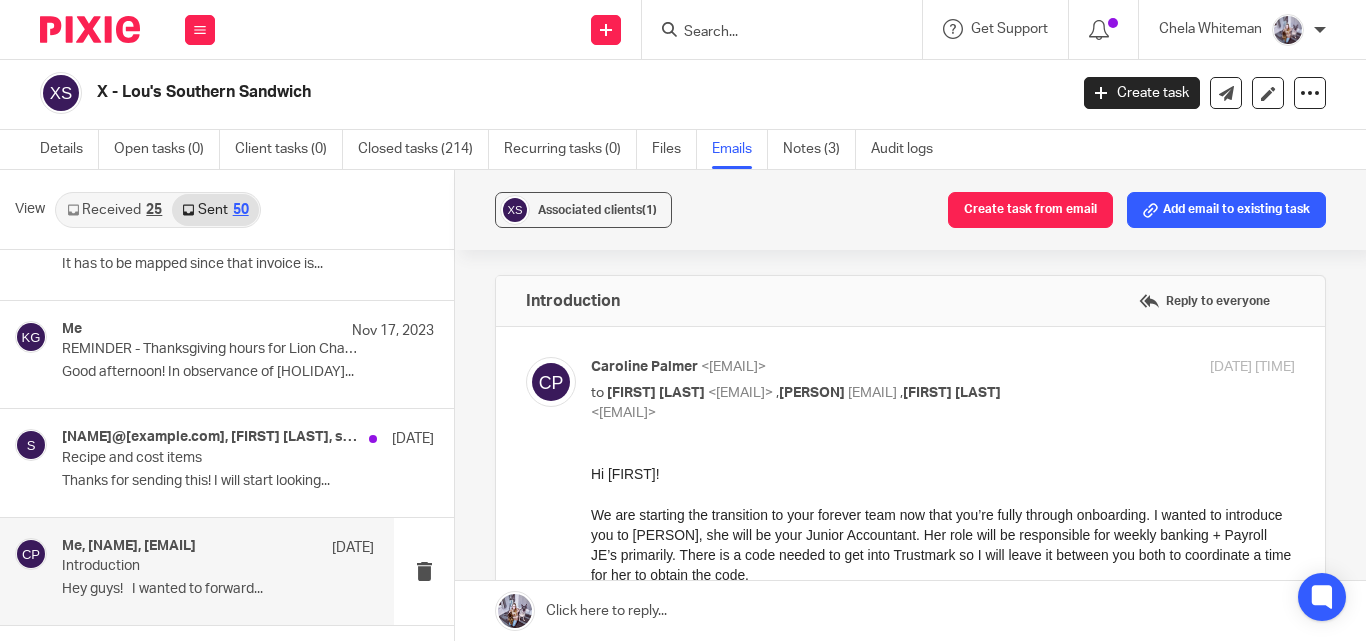 scroll, scrollTop: 0, scrollLeft: 0, axis: both 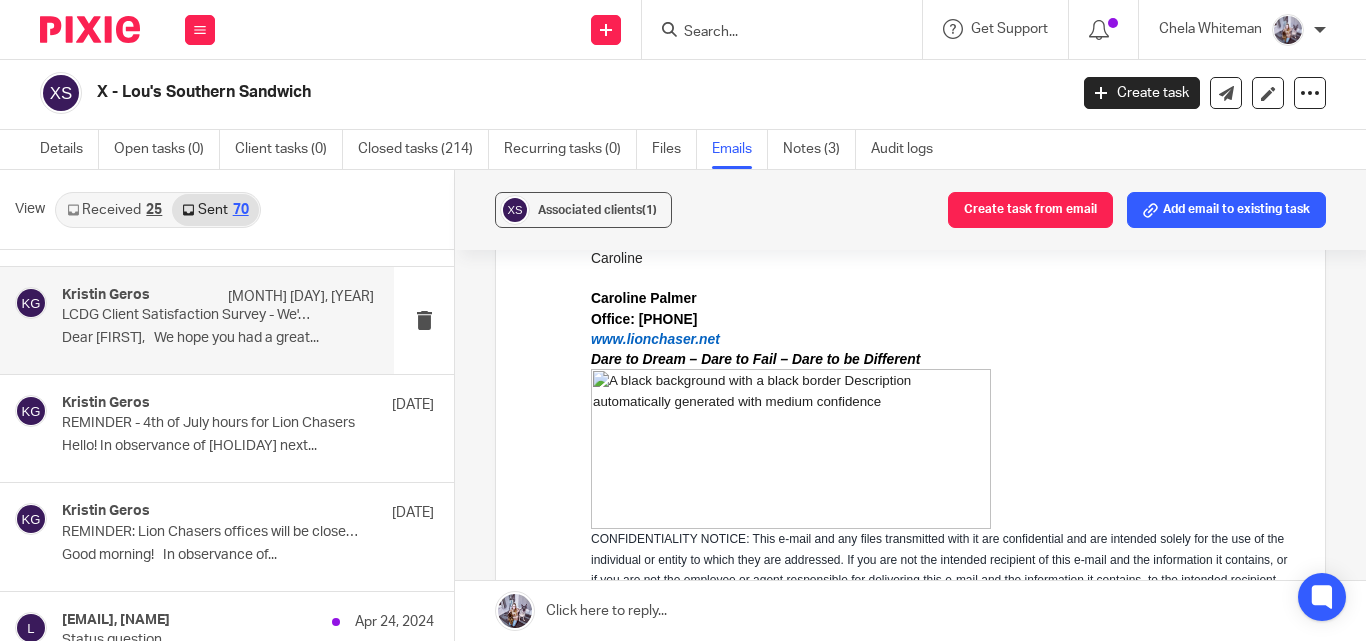 click on "Dear [NAME],     We hope you had a great..." at bounding box center [218, 338] 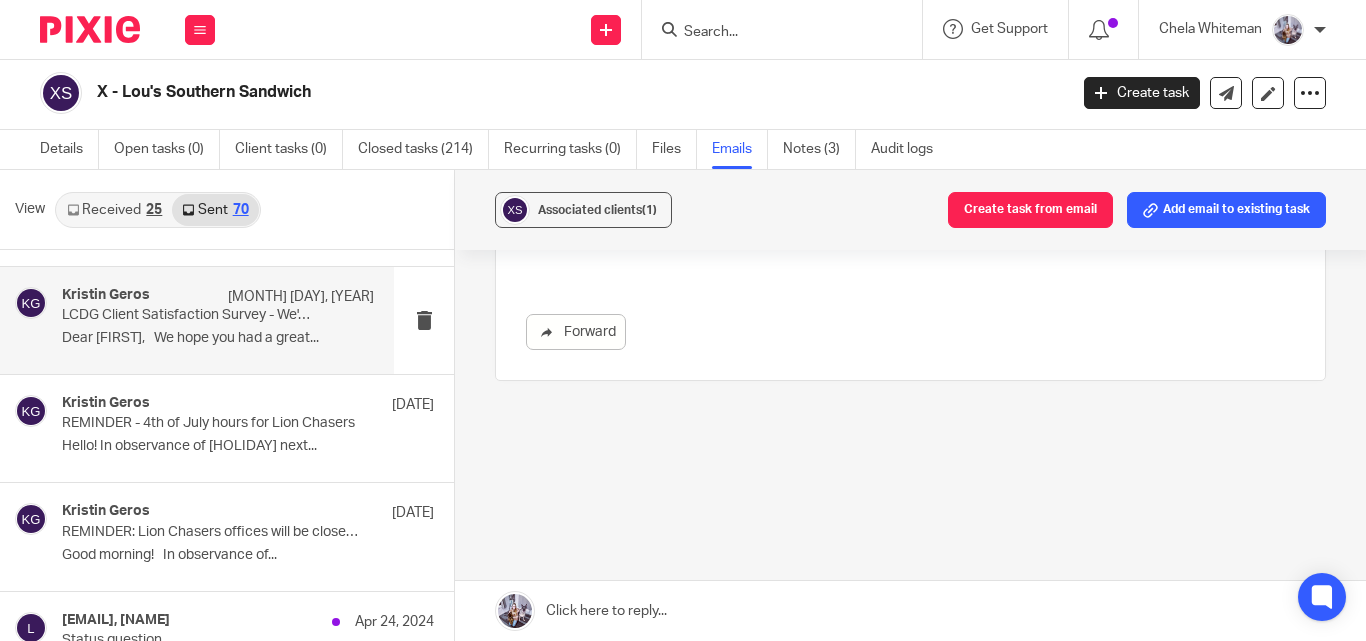 scroll, scrollTop: 0, scrollLeft: 0, axis: both 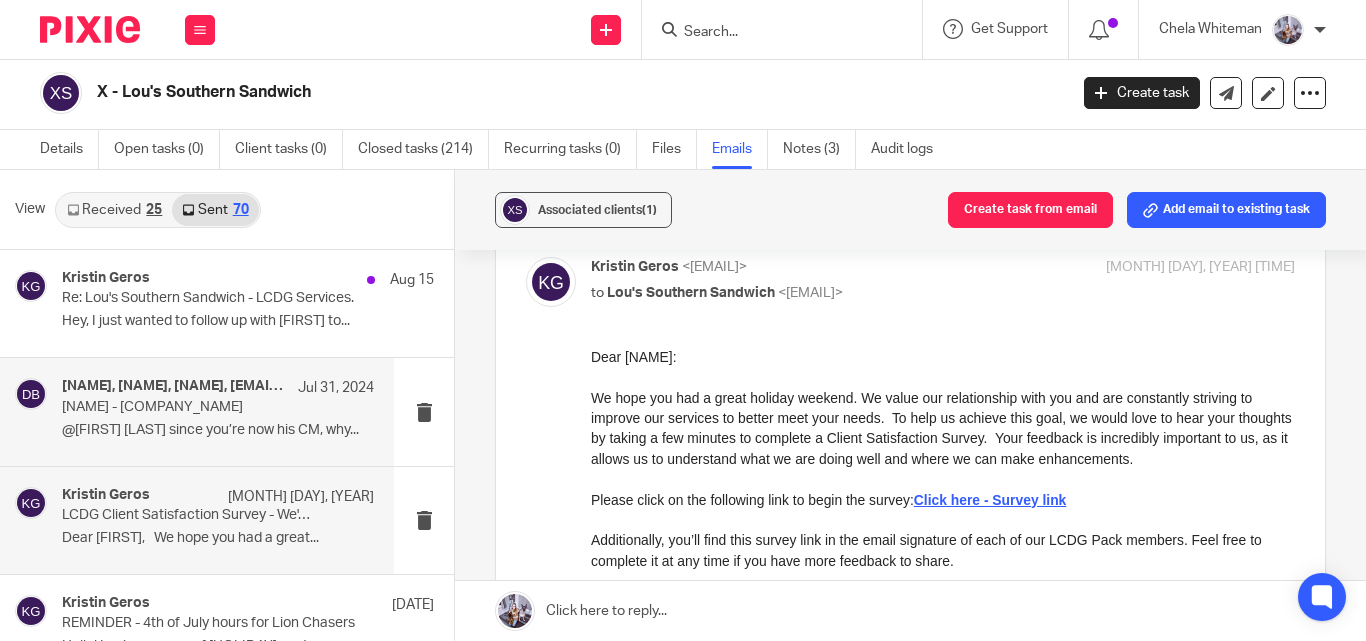 click on "[NAME] [LAST], [NAME] [LAST], [NAME] [LAST], [EMAIL], Me" at bounding box center (175, 386) 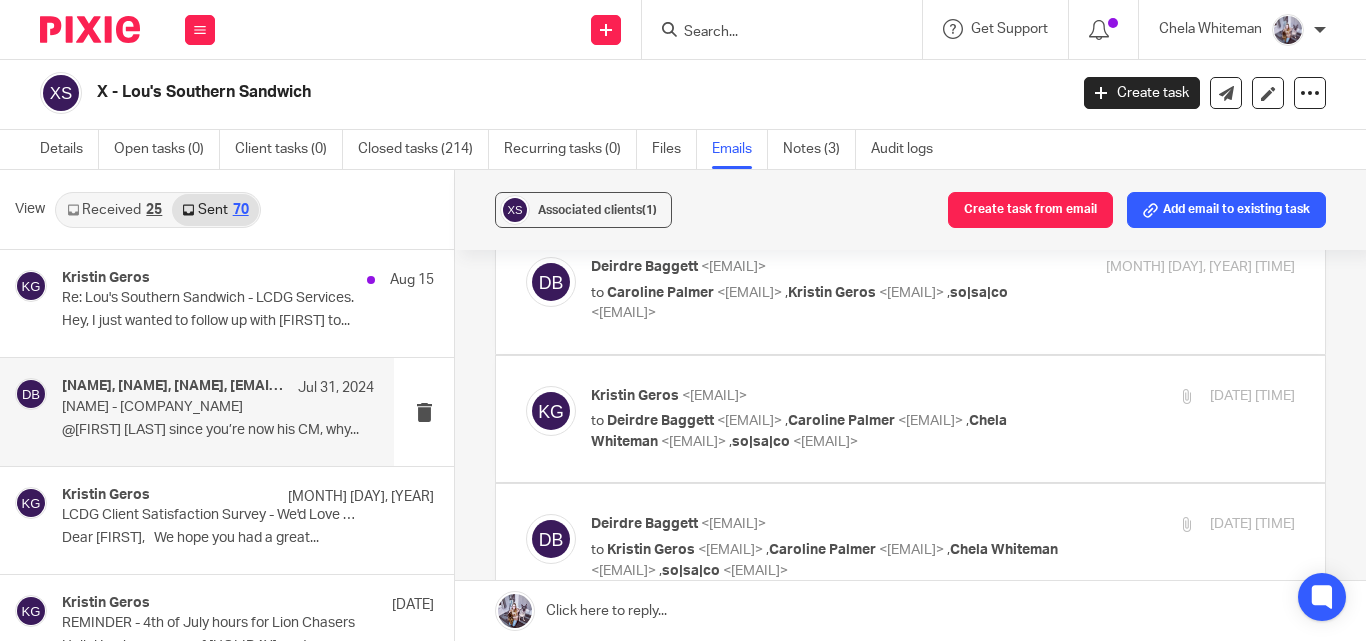 scroll, scrollTop: 0, scrollLeft: 0, axis: both 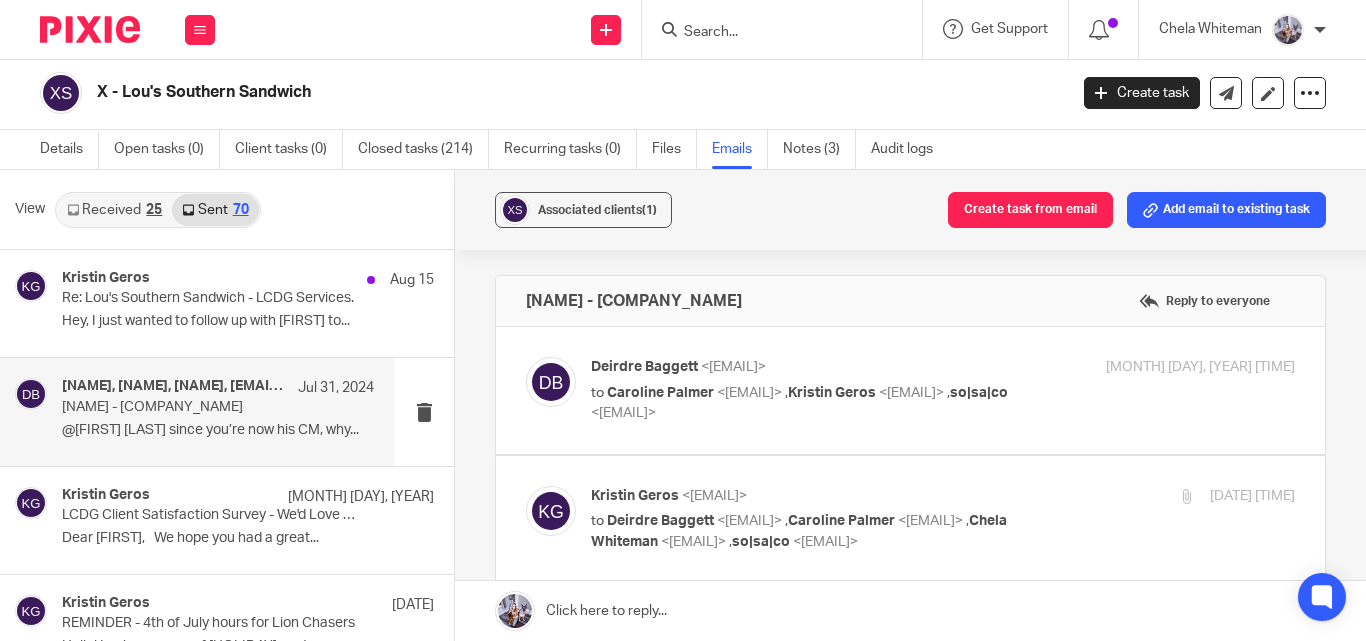 click on "<cpalmer@lcdevgroup.com>" at bounding box center (749, 393) 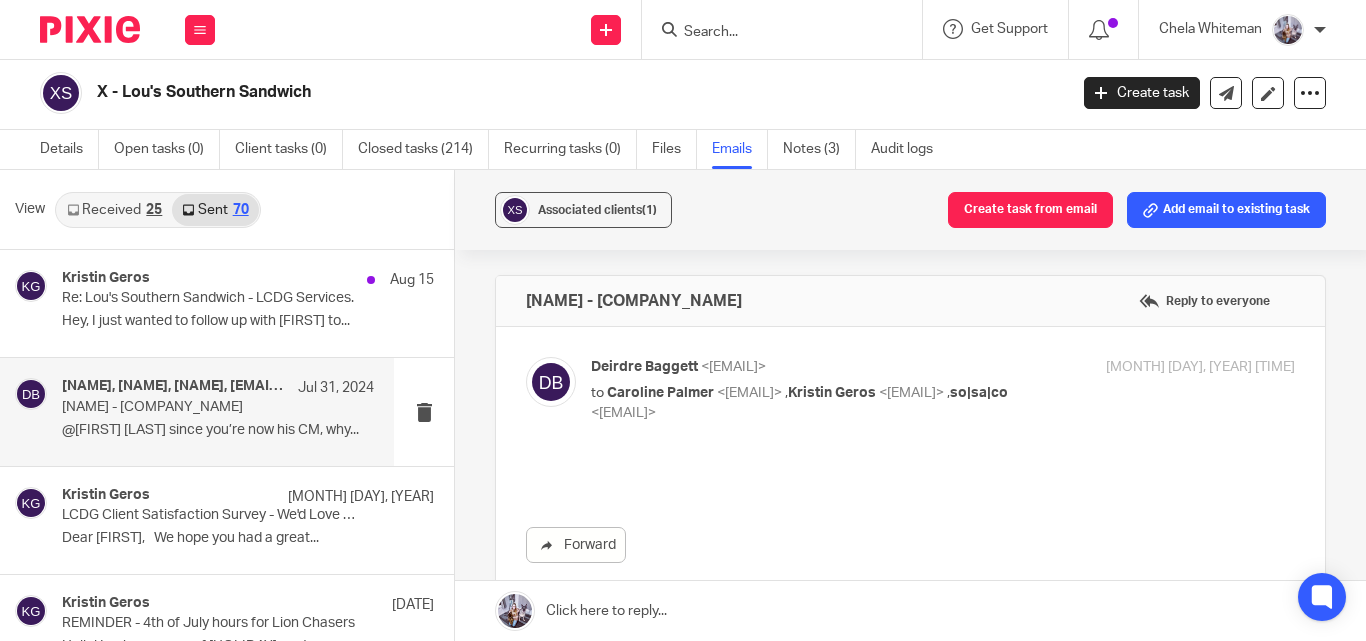 scroll, scrollTop: 0, scrollLeft: 0, axis: both 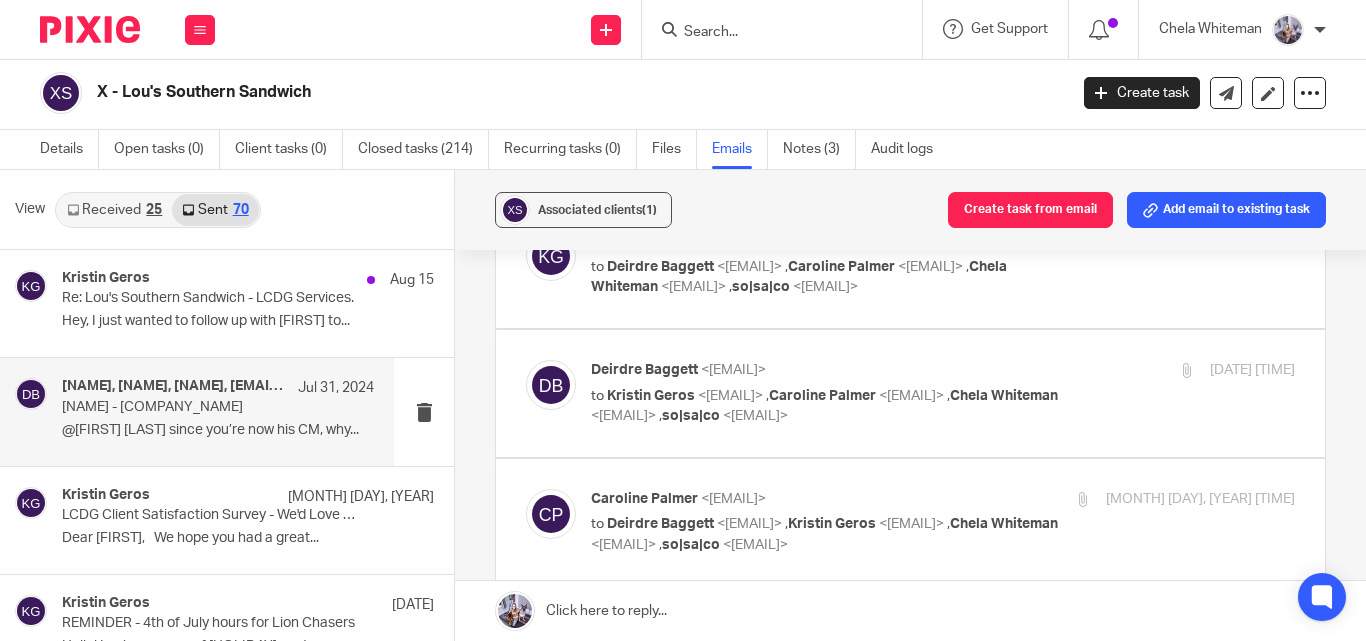 click on "to
Kristin Geros
<kgeros@lcdevgroup.com>   ,
Caroline Palmer
<cpalmer@lcdevgroup.com>   ,
Chela Whiteman
<cwhiteman@lcdevgroup.com>   ,
so|sa|co
<louis@loussouthernsandwich.com>" at bounding box center [825, 406] 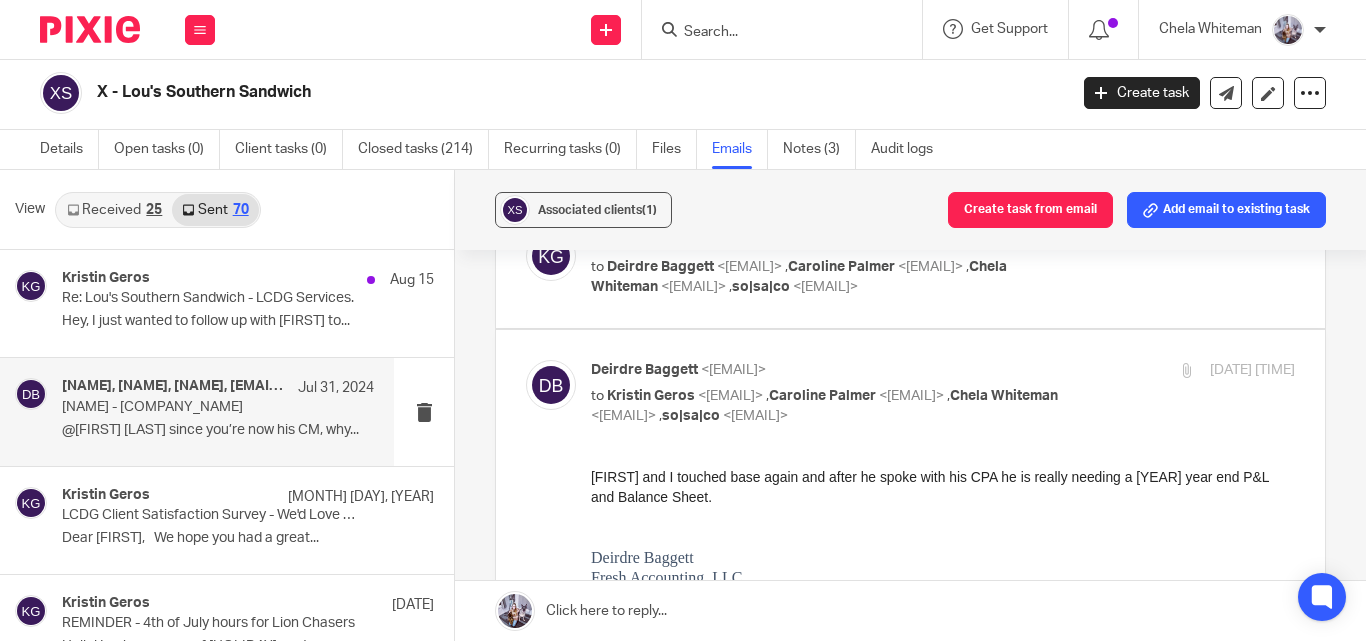 scroll, scrollTop: 0, scrollLeft: 0, axis: both 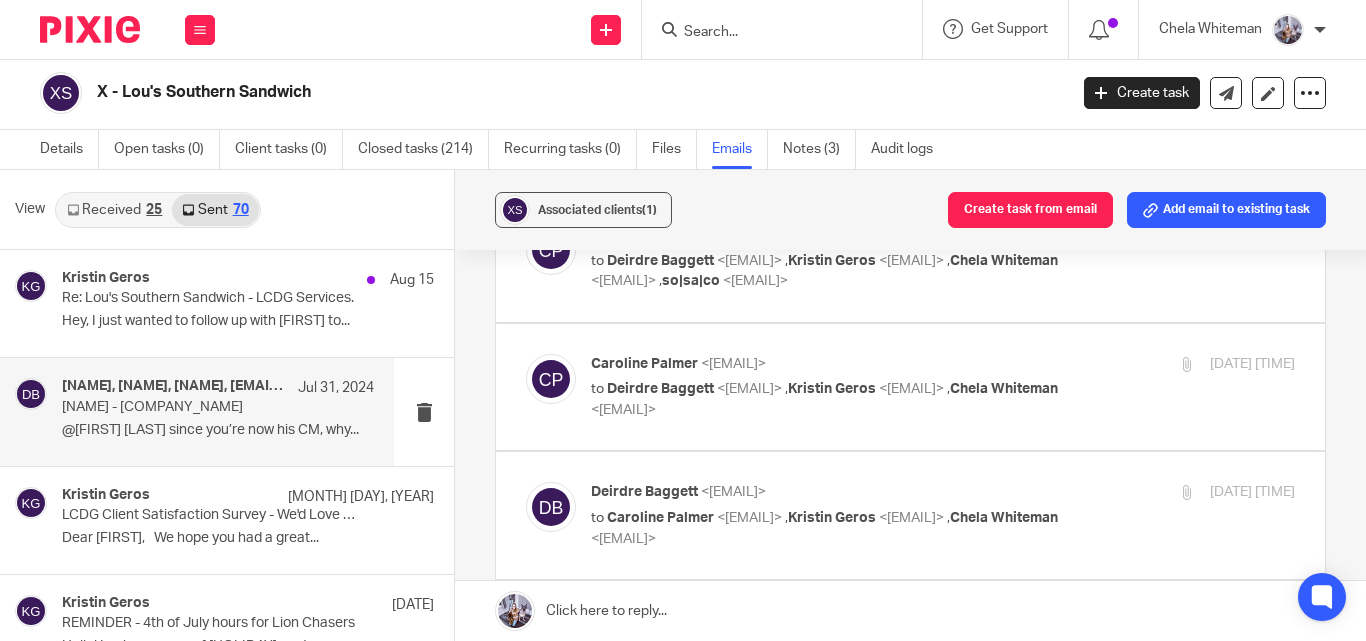 click on "to
Deirdre Baggett
<dbaggett@freshacct.com>   ,
Kristin Geros
<kgeros@lcdevgroup.com>   ,
Chela Whiteman
<cwhiteman@lcdevgroup.com>   ,
so|sa|co
<louis@loussouthernsandwich.com>" at bounding box center [825, 271] 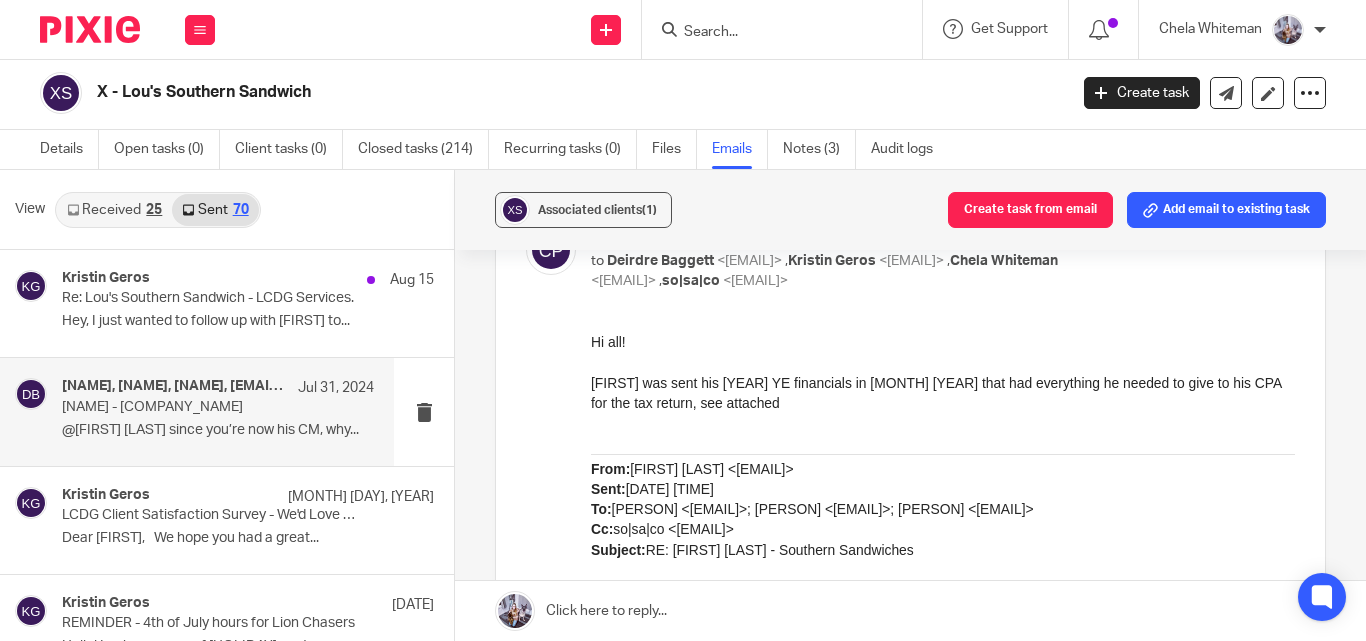 scroll, scrollTop: 0, scrollLeft: 0, axis: both 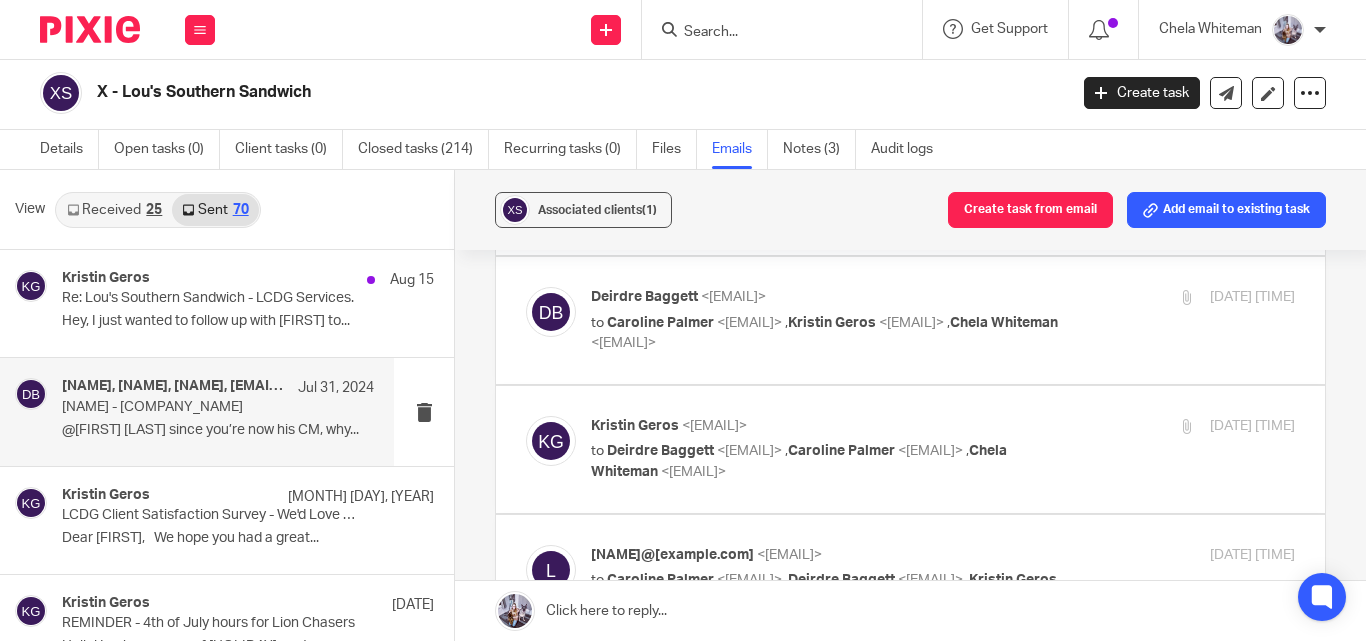 click at bounding box center (910, 191) 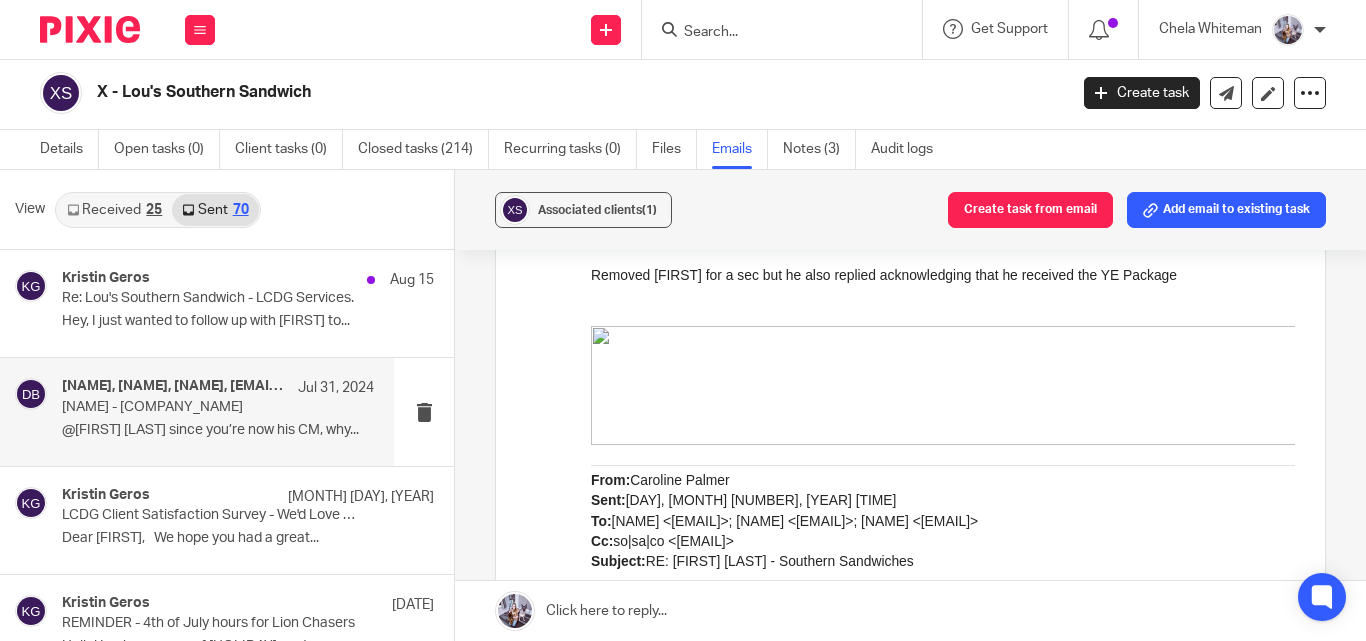 scroll, scrollTop: 0, scrollLeft: 0, axis: both 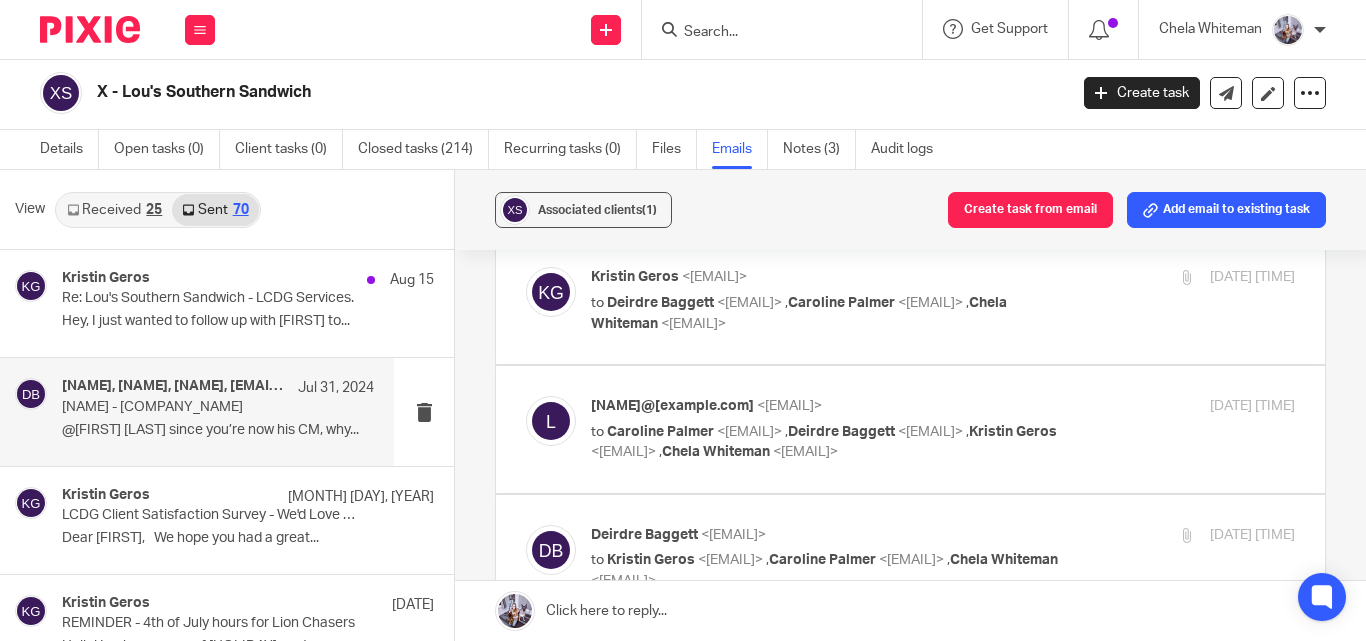 click on "to
Caroline Palmer
<cpalmer@lcdevgroup.com>   ,
Kristin Geros
<kgeros@lcdevgroup.com>   ,
Chela Whiteman
<cwhiteman@lcdevgroup.com>" at bounding box center (825, 184) 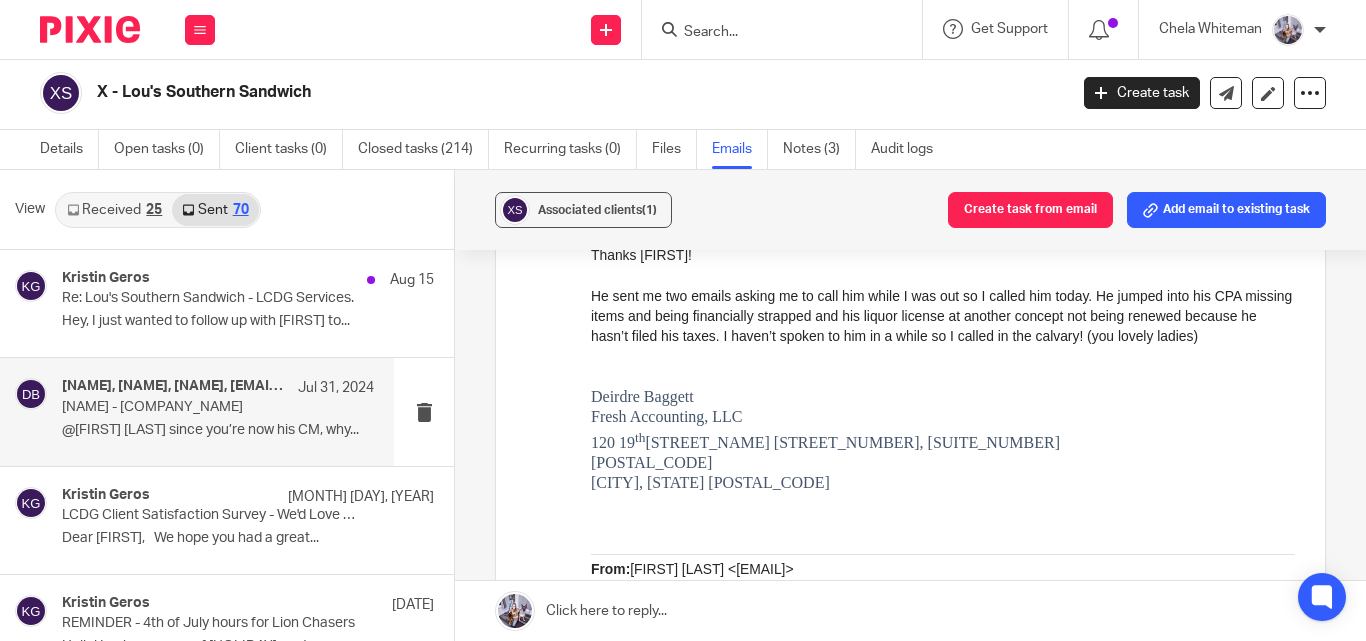 scroll, scrollTop: 0, scrollLeft: 0, axis: both 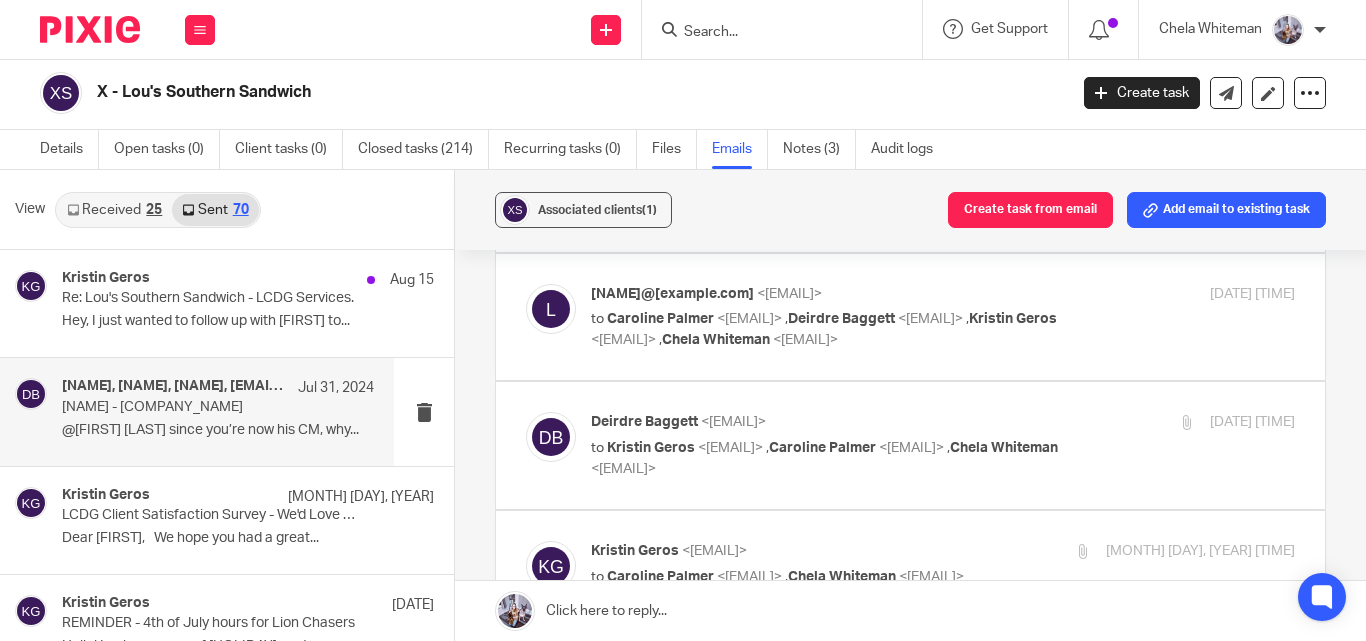 click at bounding box center (910, 188) 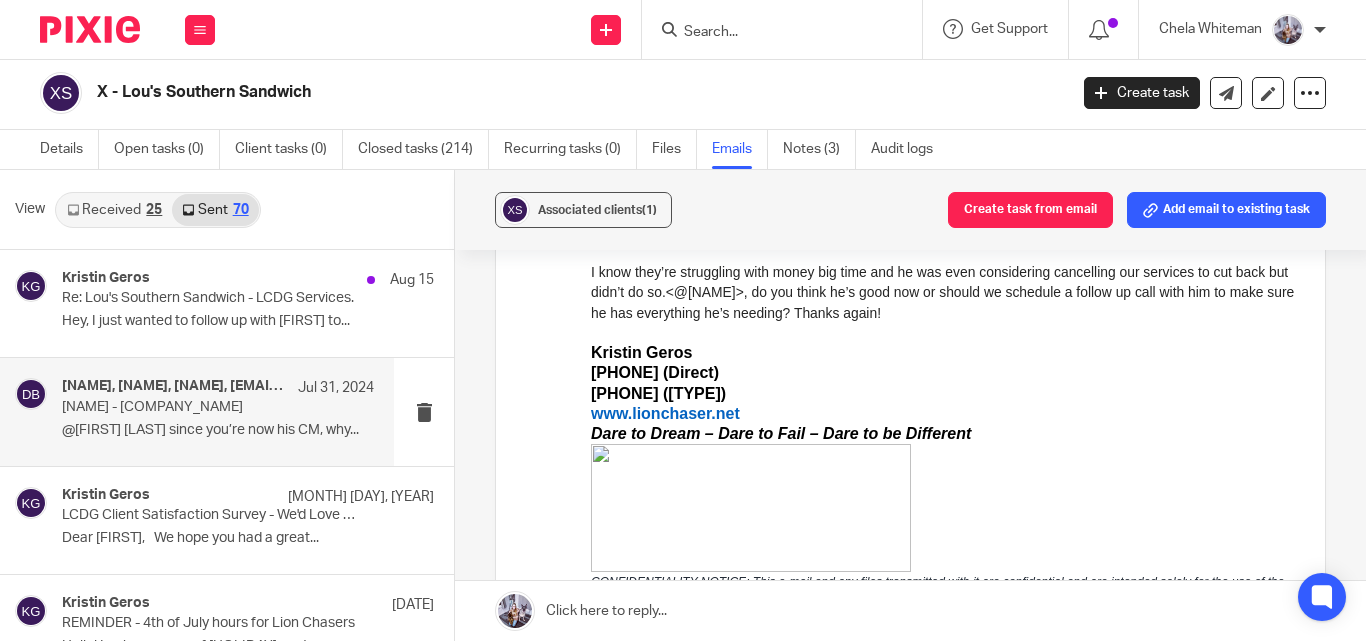 scroll, scrollTop: 0, scrollLeft: 0, axis: both 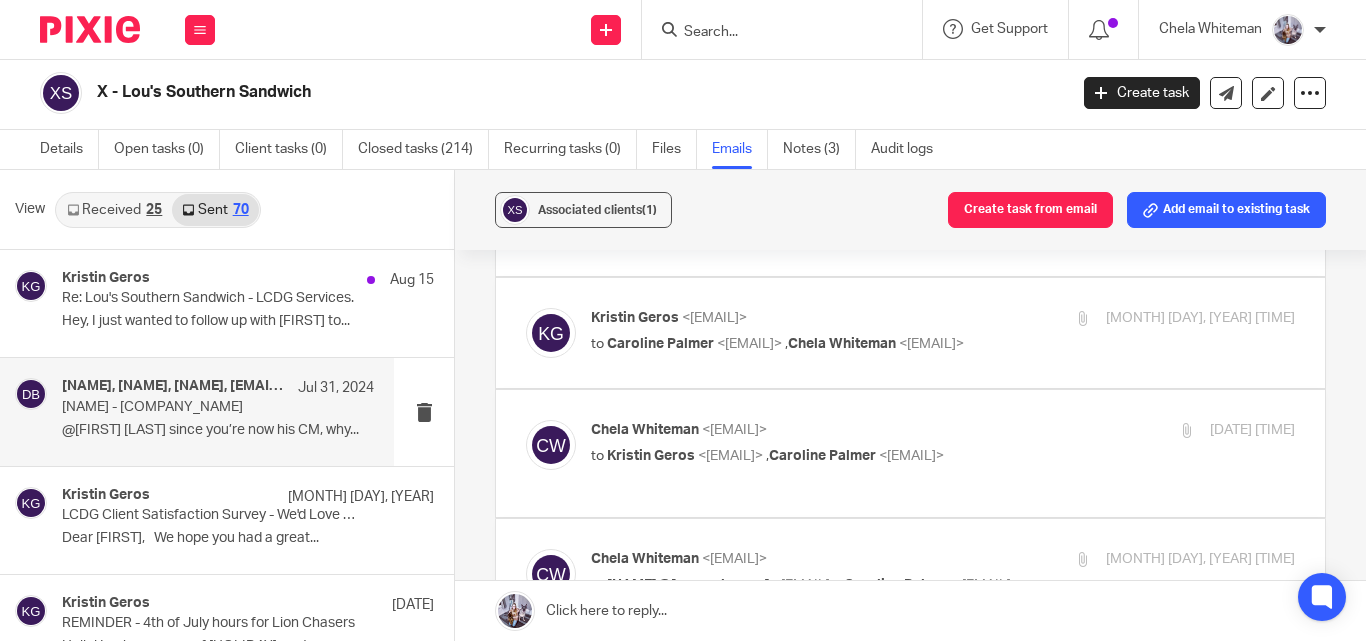 click on "to
Caroline Palmer
<cpalmer@lcdevgroup.com>   ,
Deirdre Baggett
<dbaggett@freshacct.com>   ,
Kristin Geros
<kgeros@lcdevgroup.com>   ,
Chela Whiteman
<cwhiteman@lcdevgroup.com>" at bounding box center [825, 97] 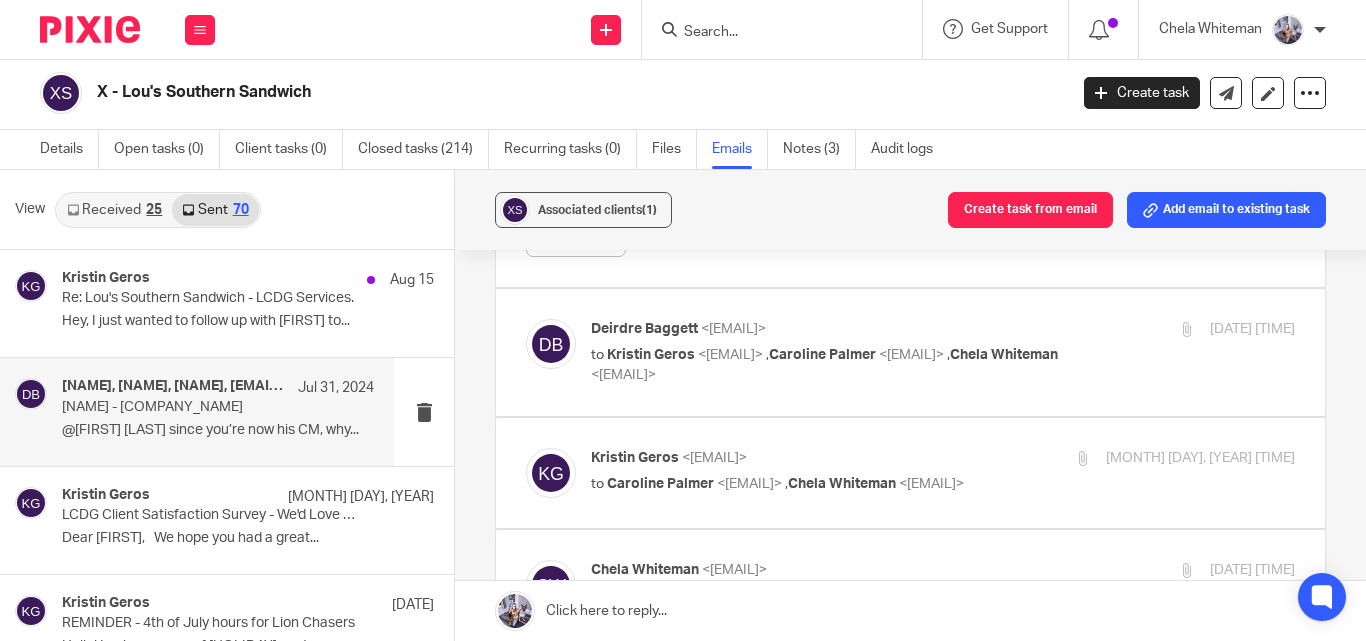 scroll, scrollTop: 0, scrollLeft: 0, axis: both 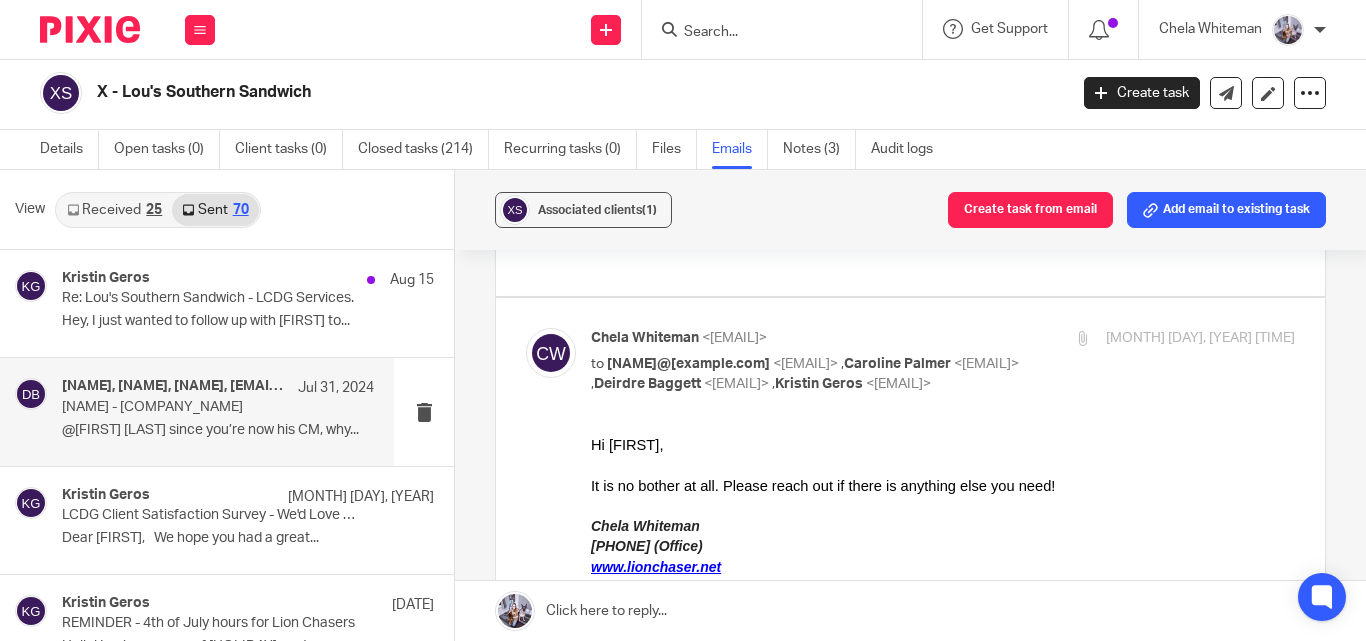 click on "to
Kristin Geros
<kgeros@lcdevgroup.com>   ,
Caroline Palmer
<cpalmer@lcdevgroup.com>   ,
Chela Whiteman
<cwhiteman@lcdevgroup.com>" at bounding box center [825, 4] 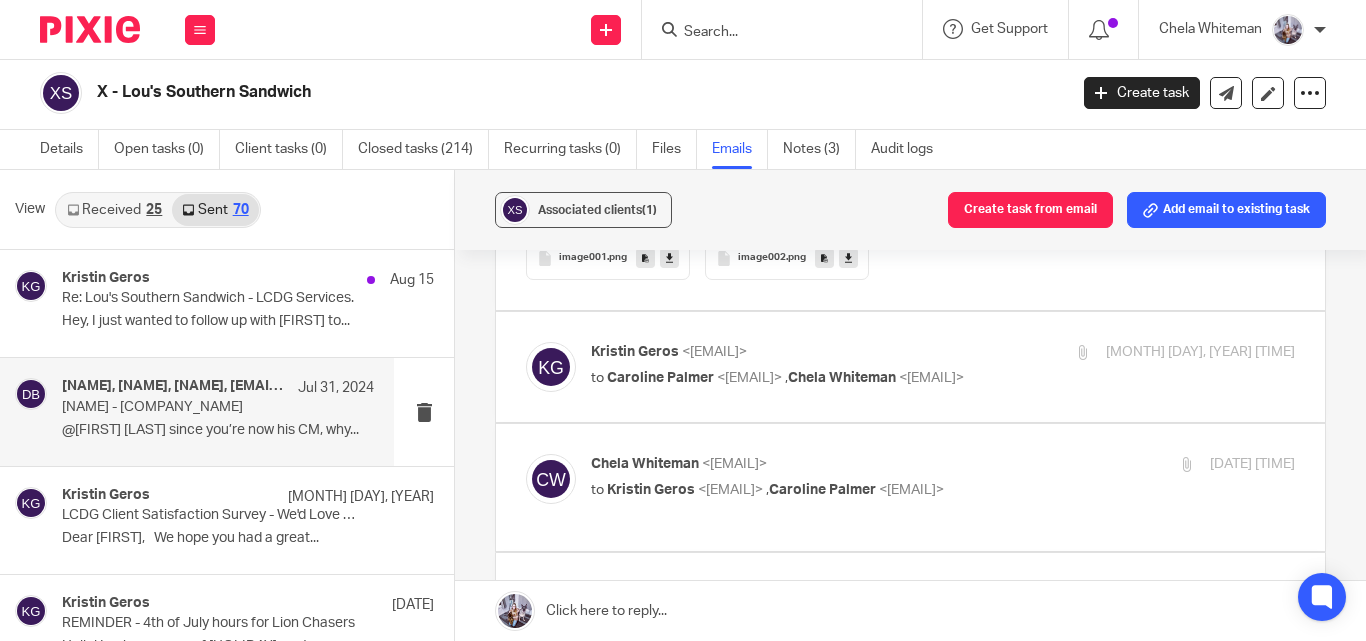 scroll, scrollTop: 0, scrollLeft: 0, axis: both 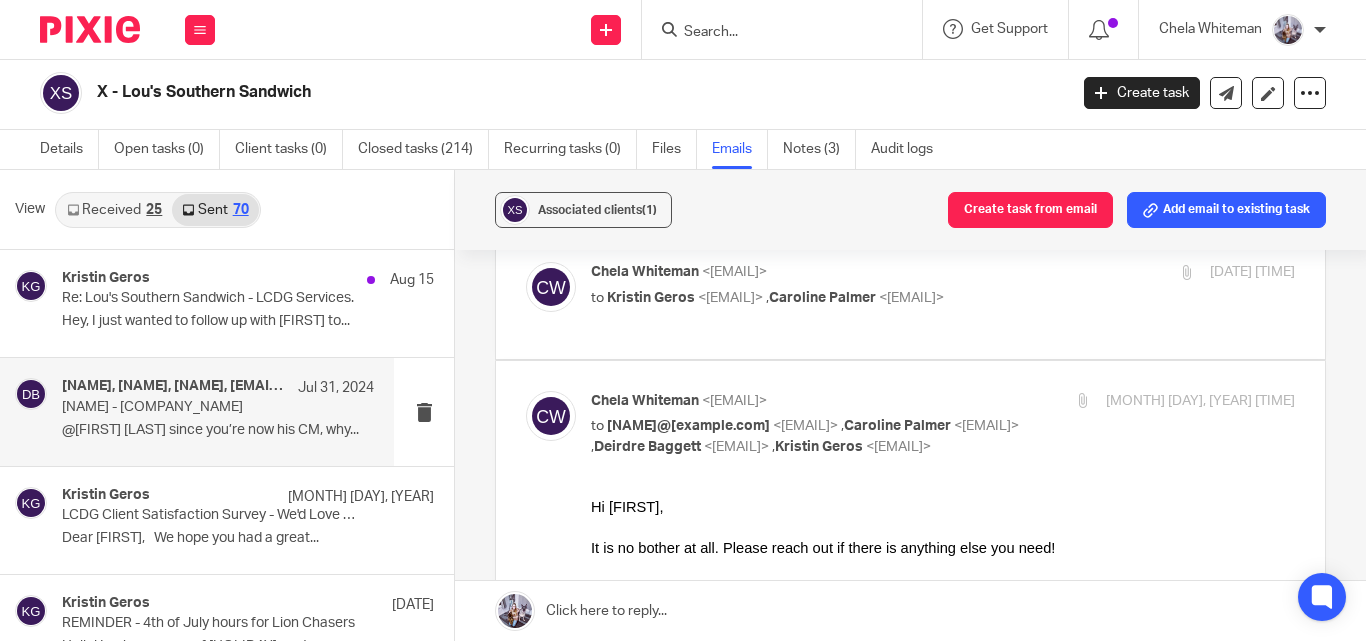 click at bounding box center (910, 175) 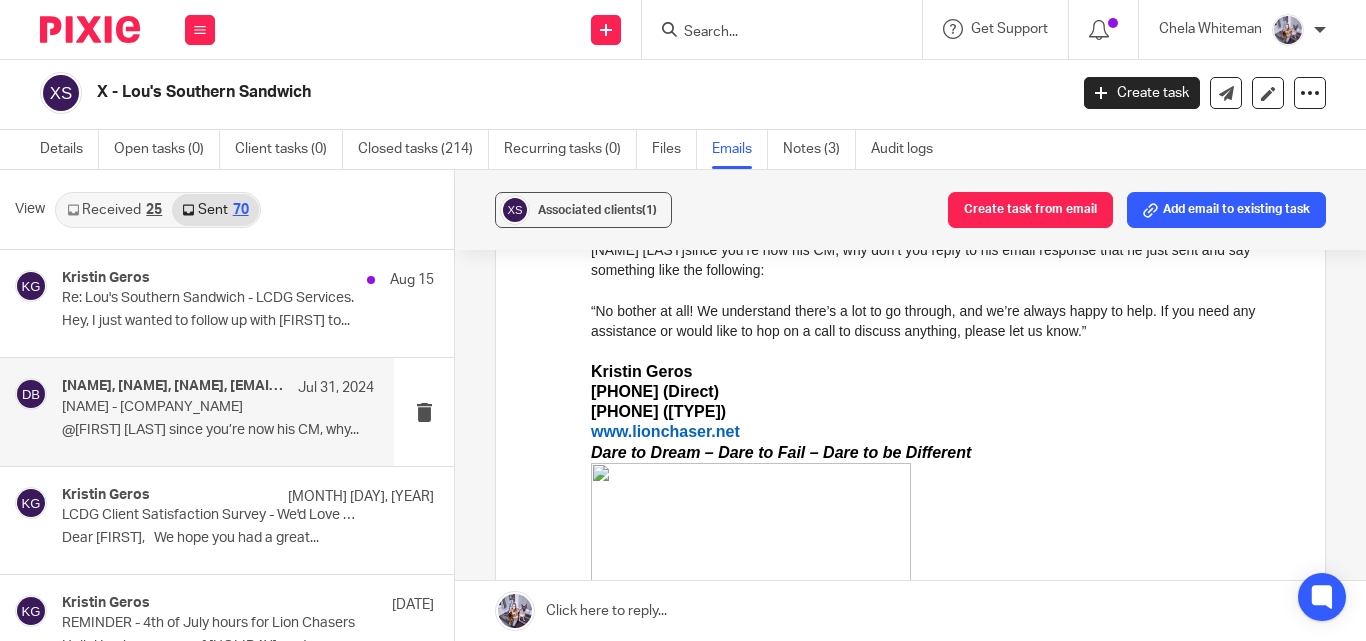 scroll, scrollTop: 0, scrollLeft: 0, axis: both 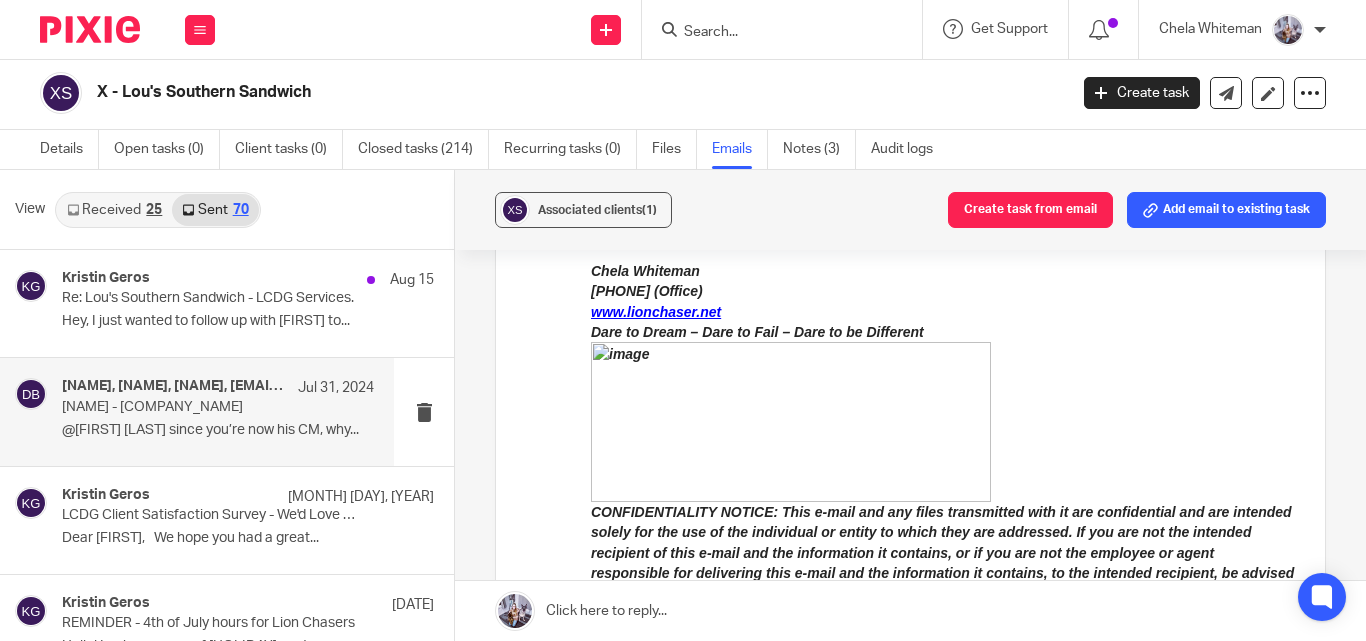 click at bounding box center [910, -22] 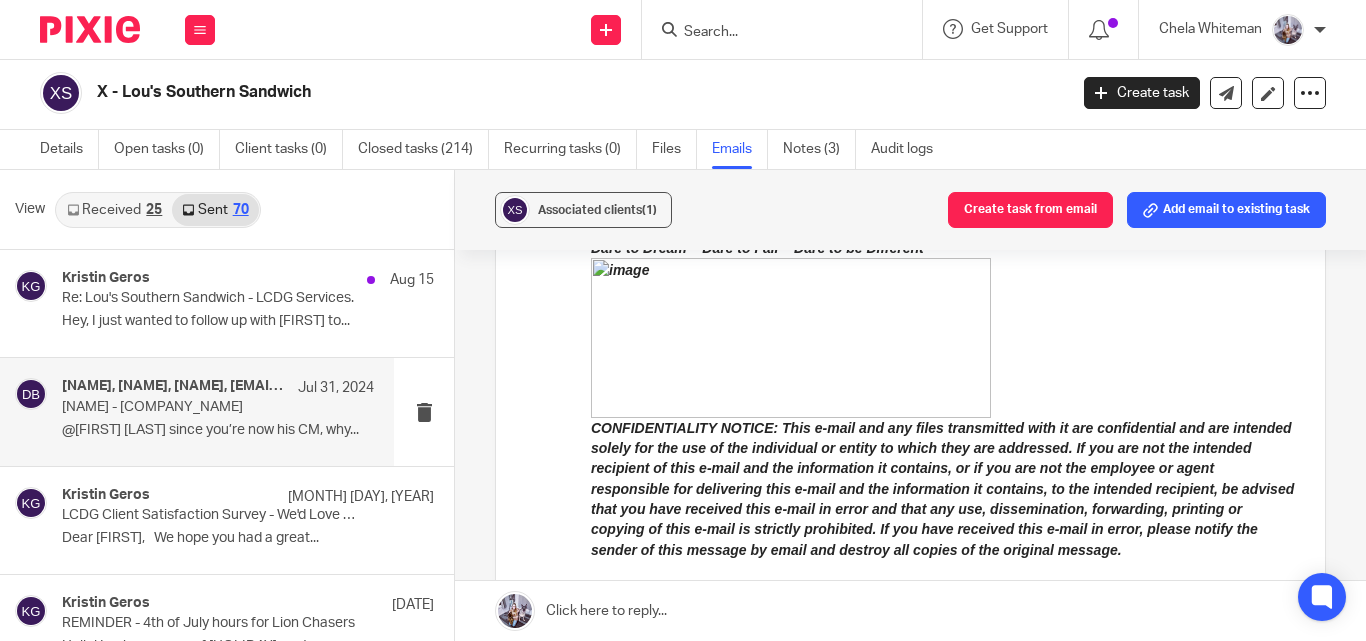 scroll, scrollTop: 0, scrollLeft: 0, axis: both 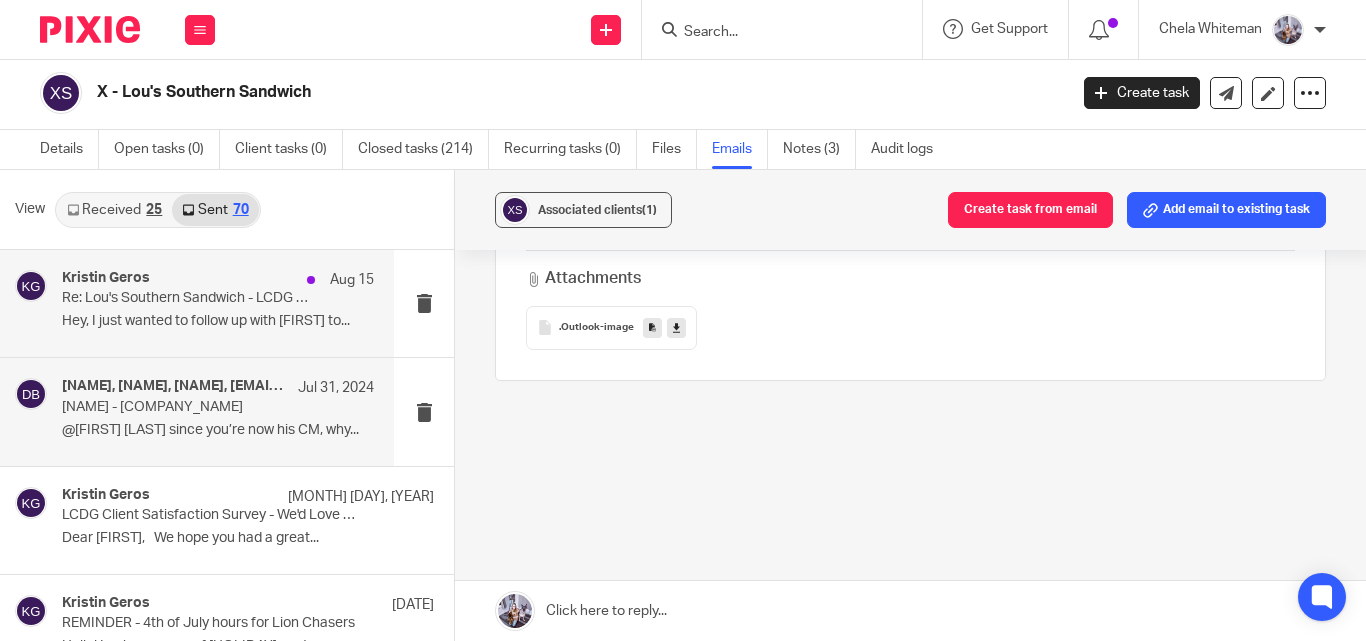 click on "Hey, I just wanted to follow up with Lou to..." at bounding box center [218, 321] 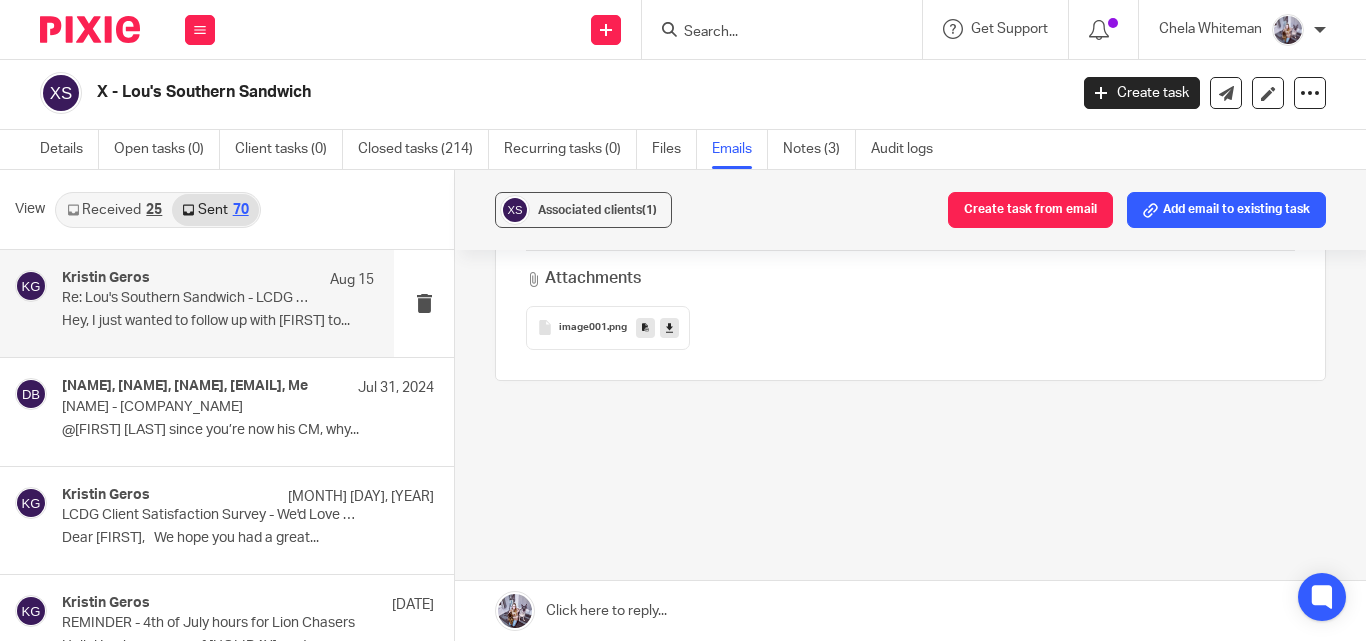 scroll, scrollTop: 0, scrollLeft: 0, axis: both 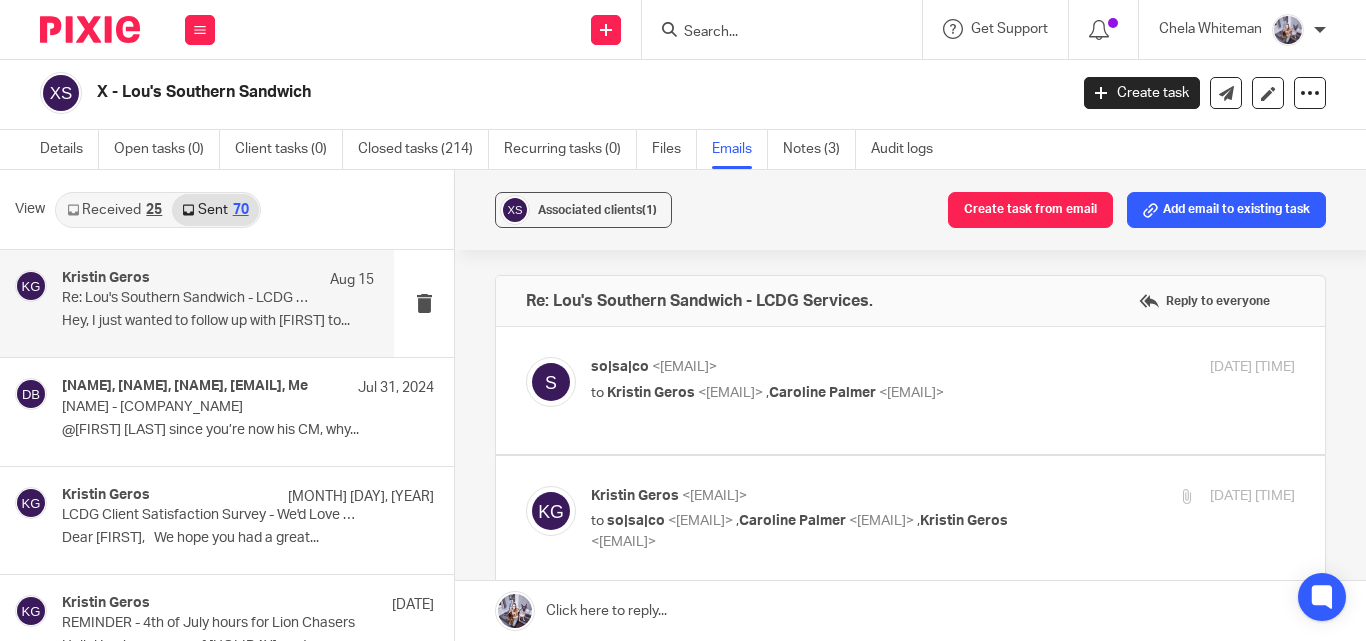 click on "to
Kristin Geros
<kgeros@lcdevgroup.com>   ,
Caroline Palmer
<cpalmer@lcdevgroup.com>" at bounding box center (825, 393) 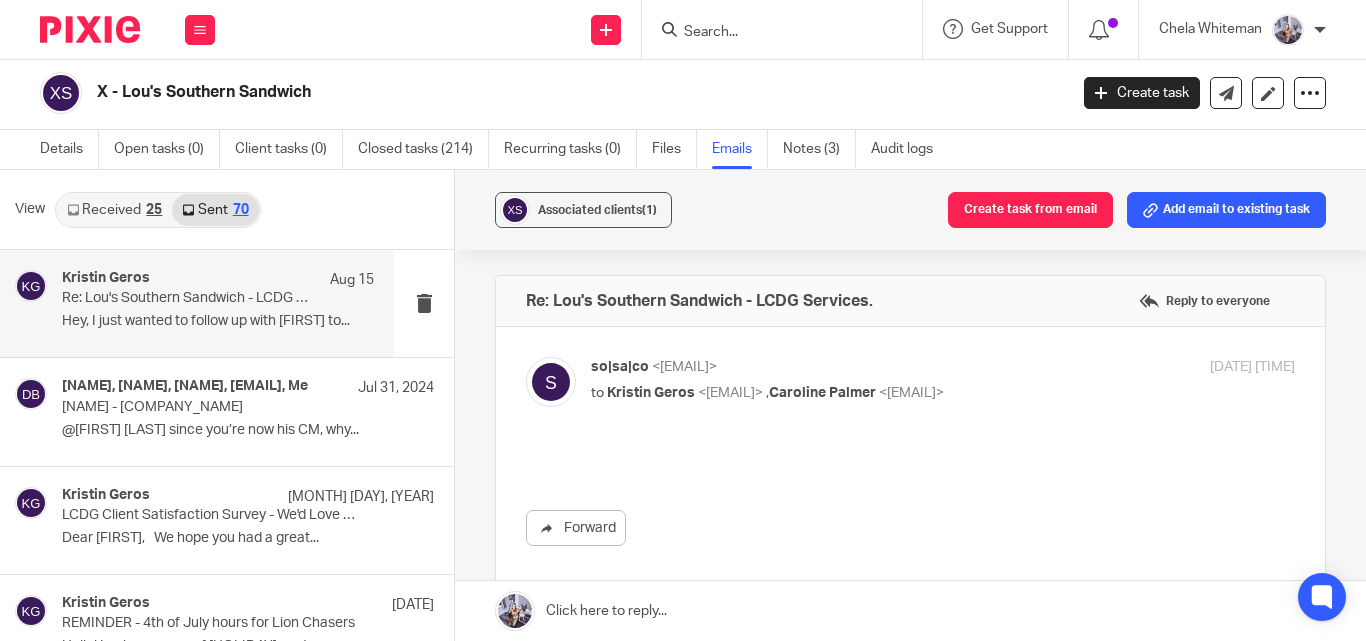 scroll, scrollTop: 0, scrollLeft: 0, axis: both 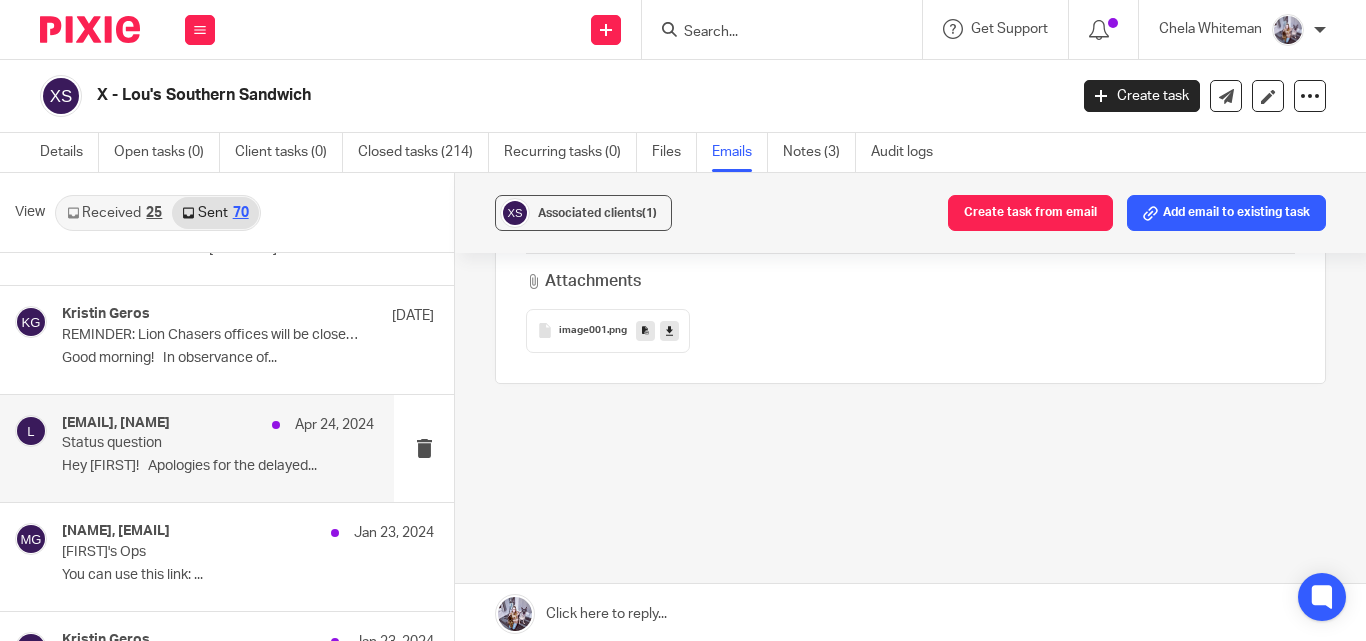 click on "louis@loussouthernsandwich.com, Kristin Geros
Apr 24, 2024   Status question   Hey Lou!     Apologies for the delayed..." at bounding box center (218, 448) 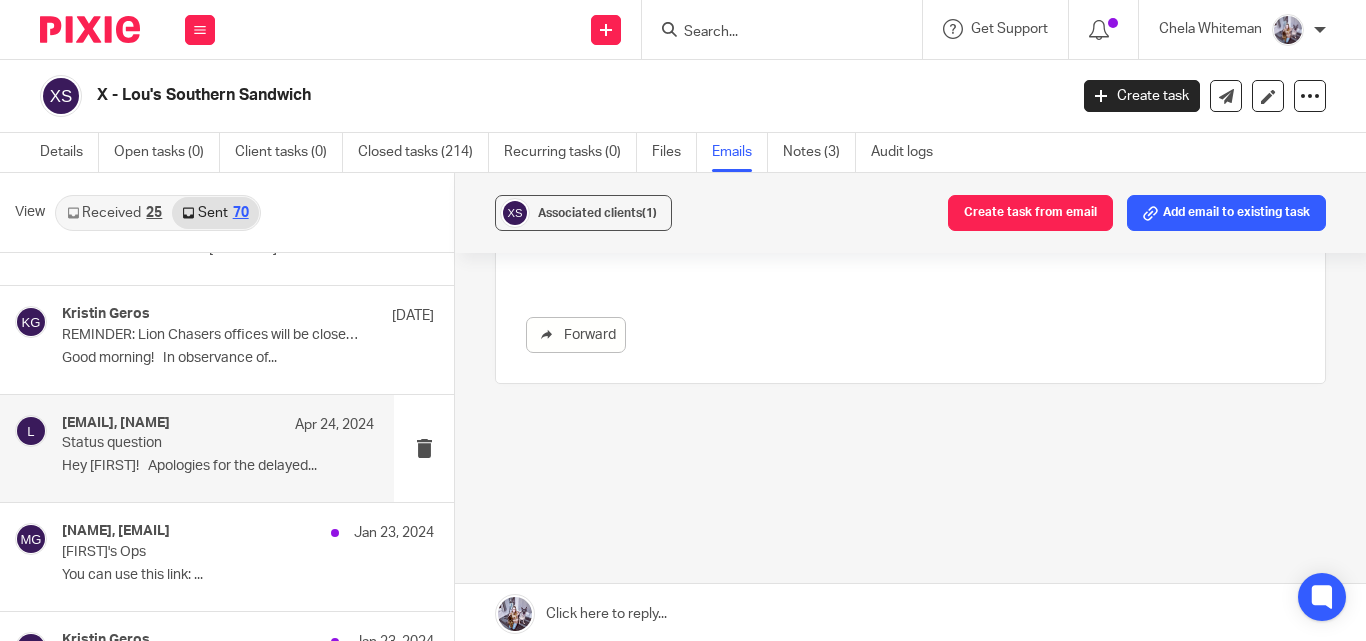 scroll, scrollTop: 0, scrollLeft: 0, axis: both 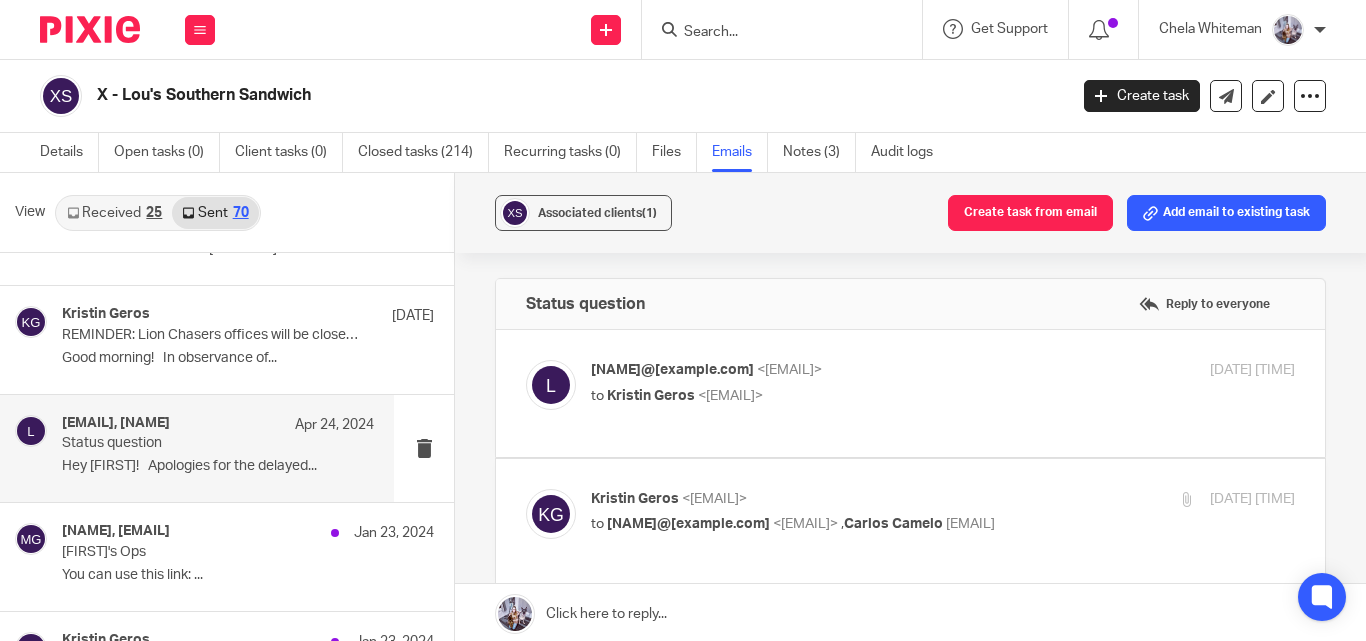 click on "louis@loussouthernsandwich.com
<louis@loussouthernsandwich.com>" at bounding box center (825, 370) 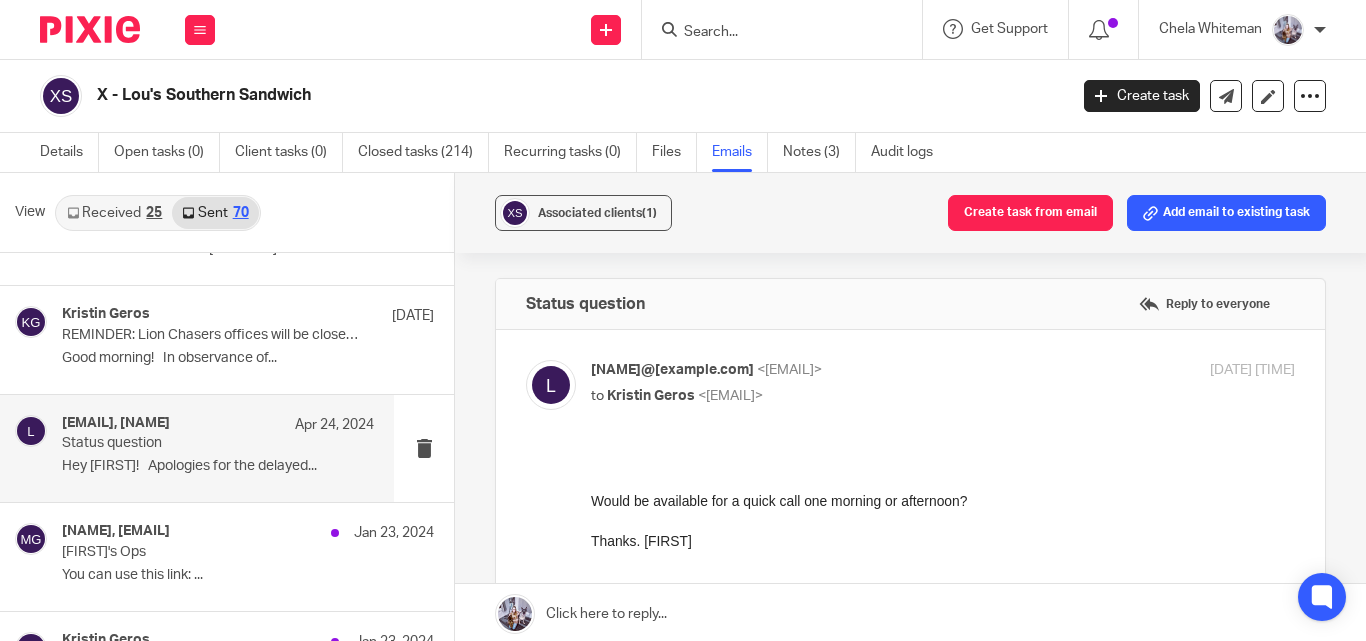 scroll, scrollTop: 0, scrollLeft: 0, axis: both 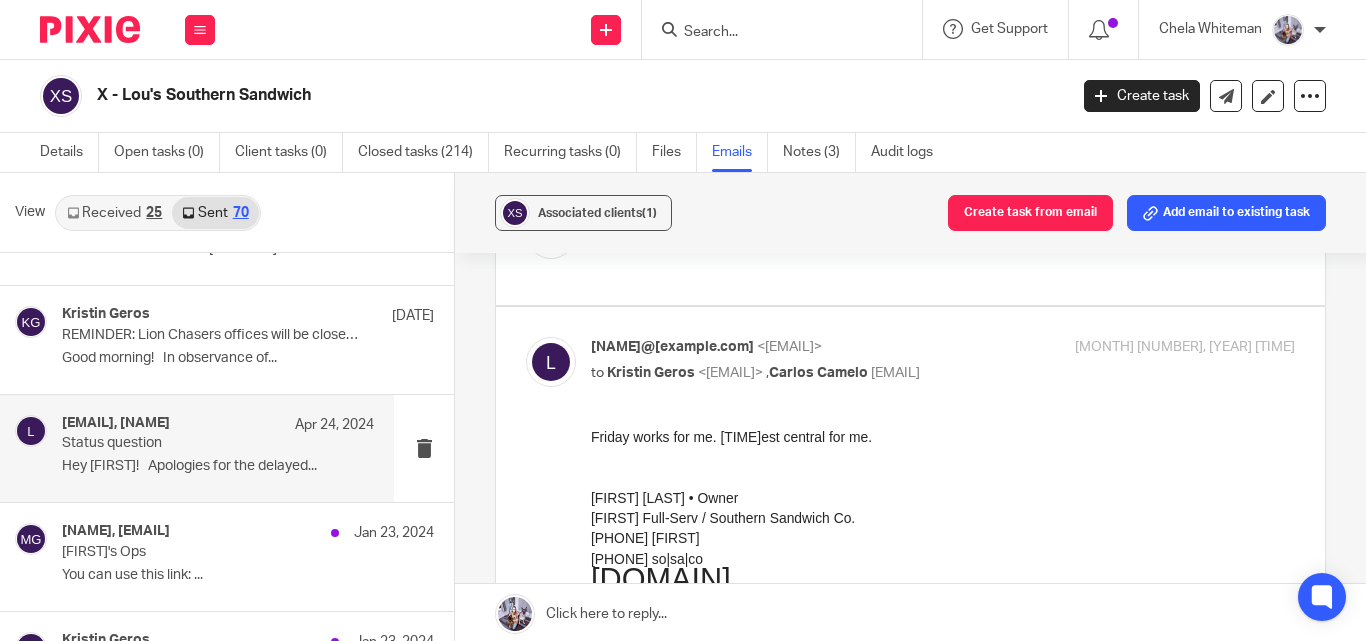click at bounding box center (910, 242) 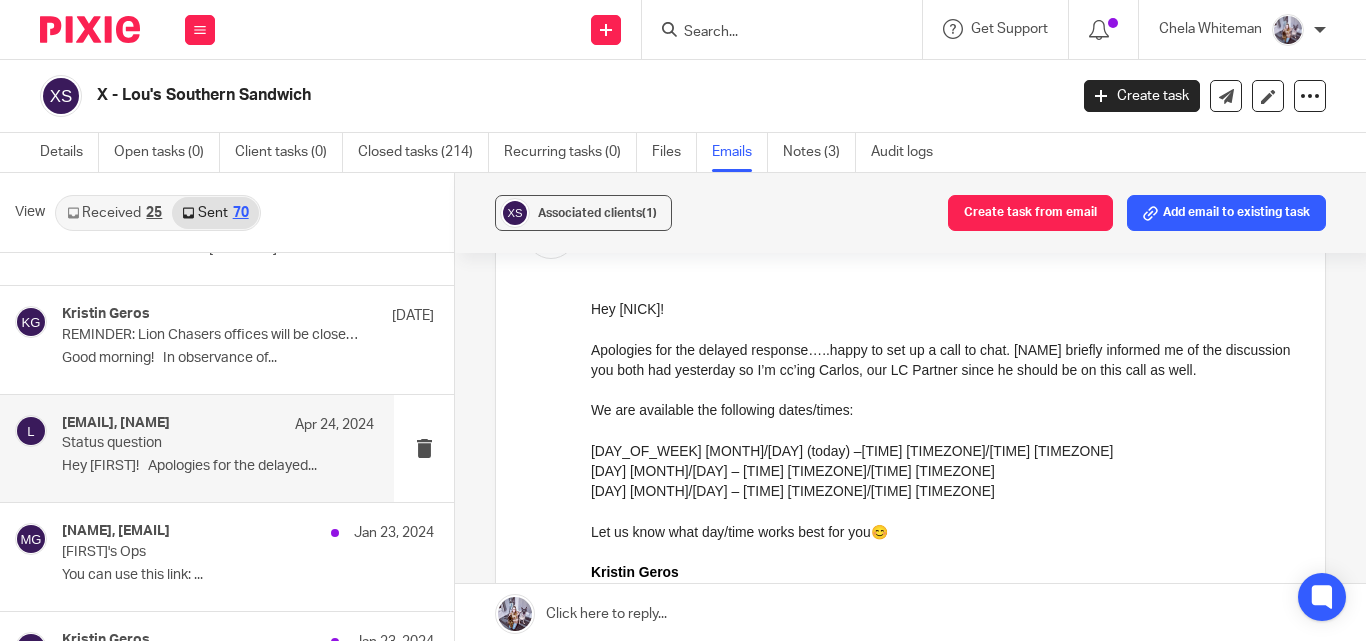 scroll, scrollTop: 0, scrollLeft: 0, axis: both 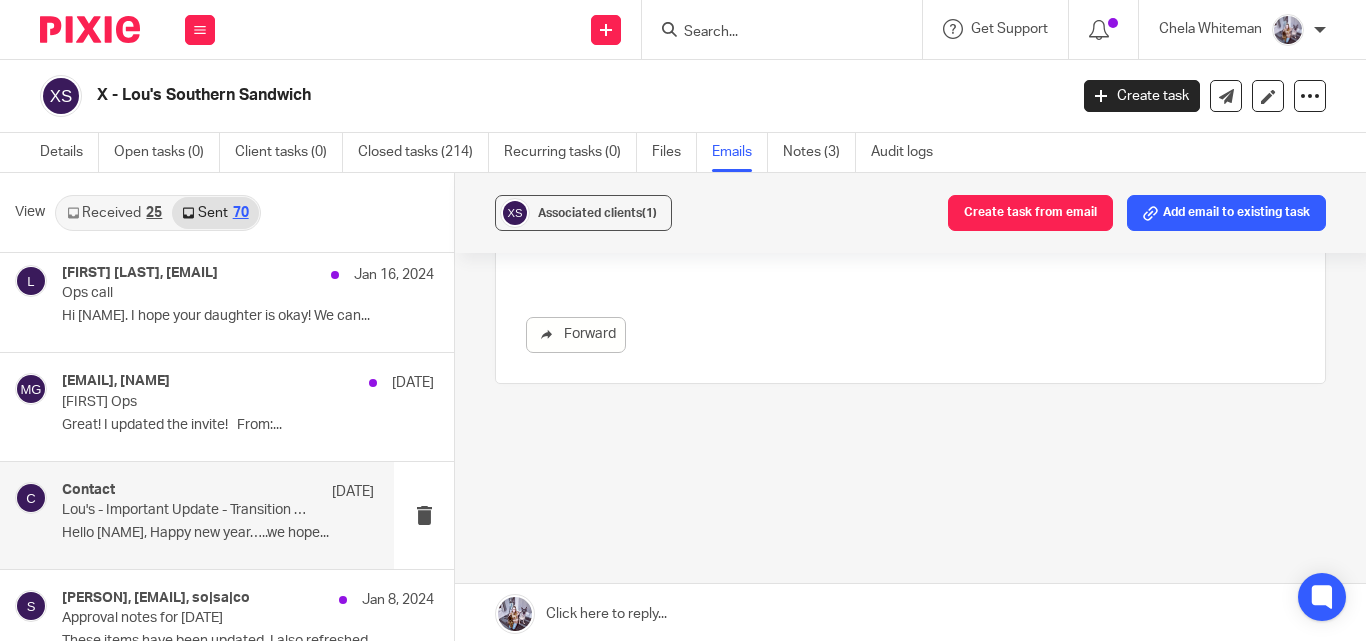 click on "Lou's - Important Update - Transition of Sales Tax Filings by 2/20/24" at bounding box center (187, 510) 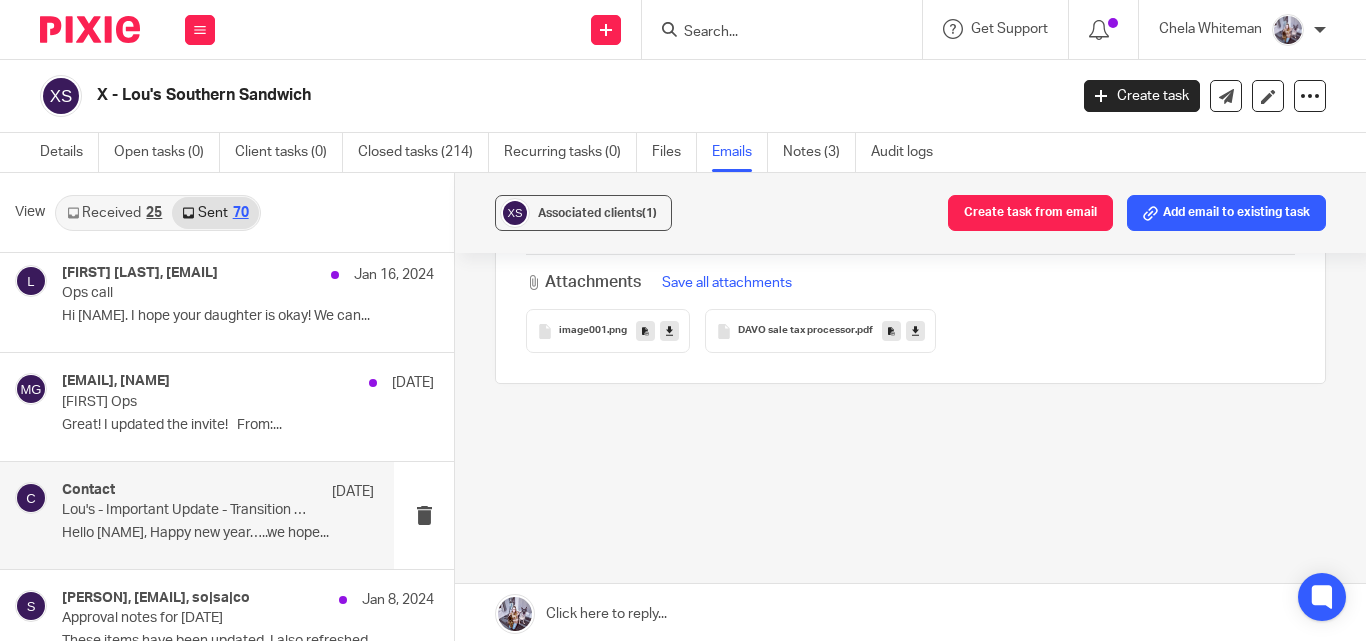 scroll, scrollTop: 0, scrollLeft: 0, axis: both 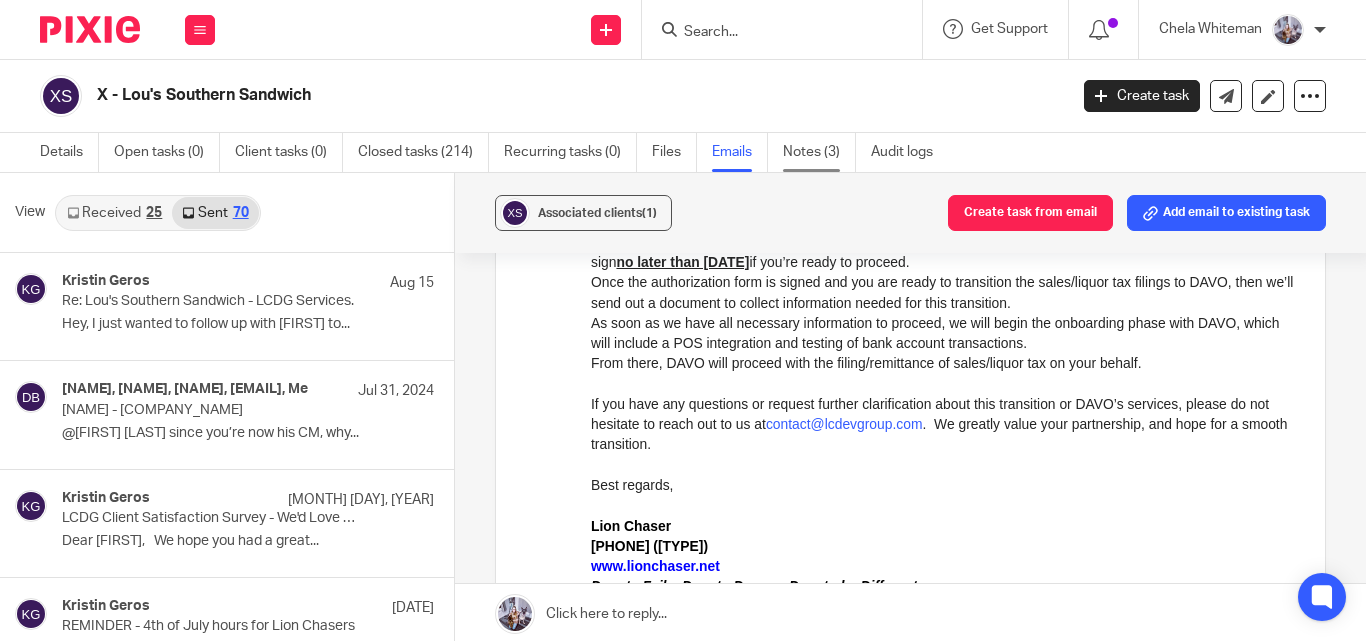 click on "Notes (3)" at bounding box center (819, 152) 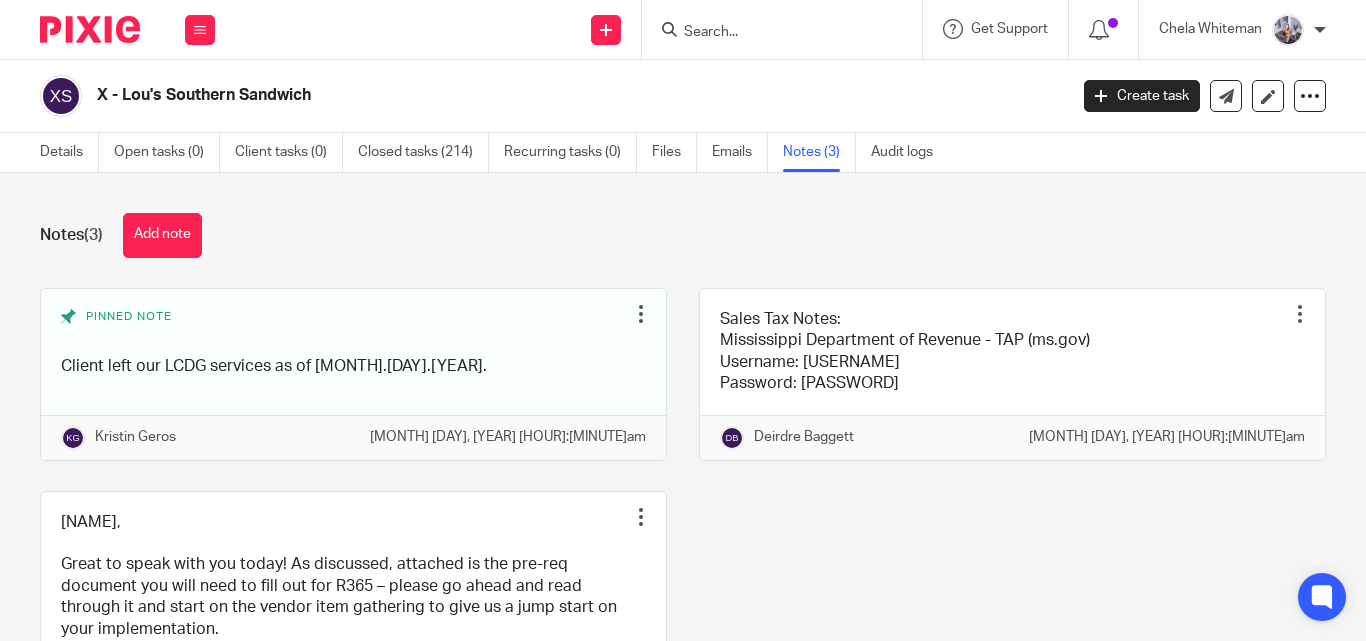 scroll, scrollTop: 0, scrollLeft: 0, axis: both 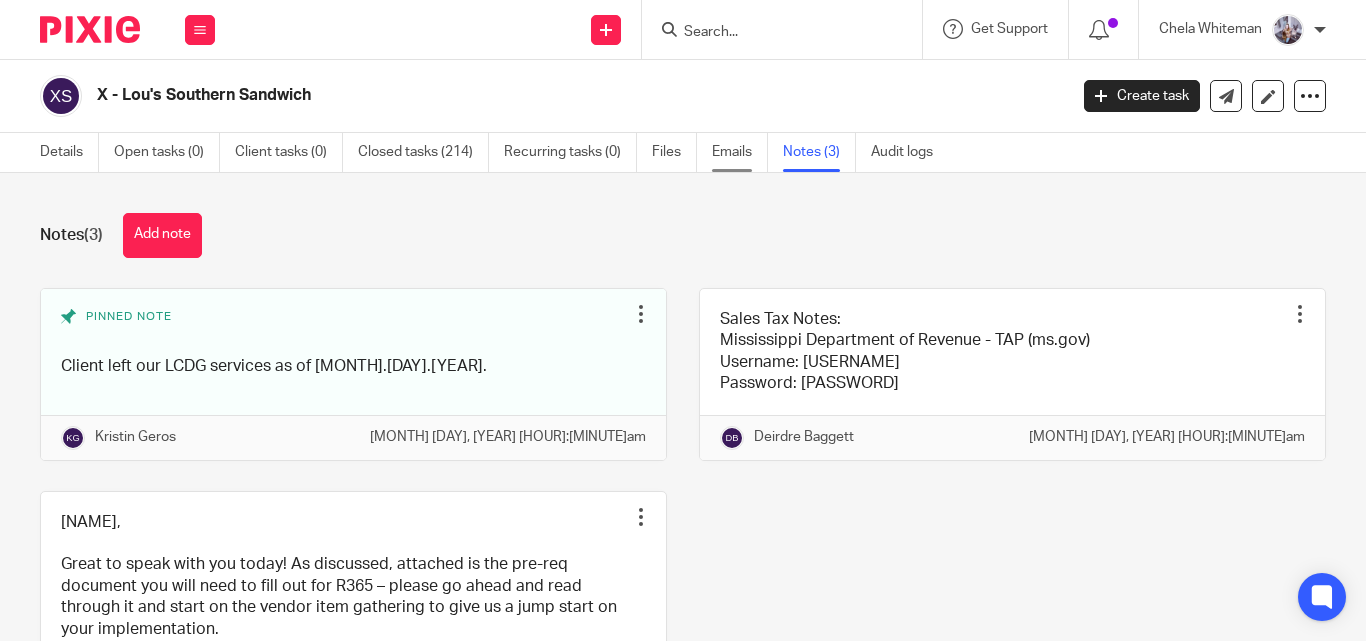 click on "Emails" at bounding box center (740, 152) 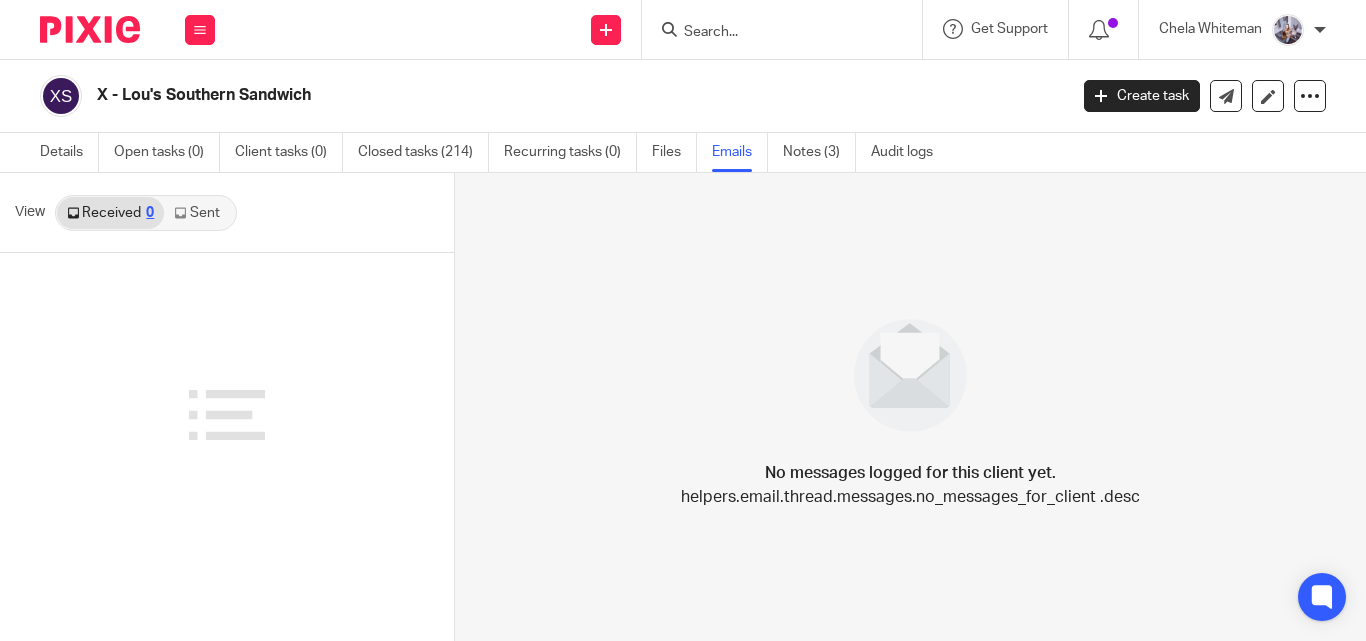 scroll, scrollTop: 0, scrollLeft: 0, axis: both 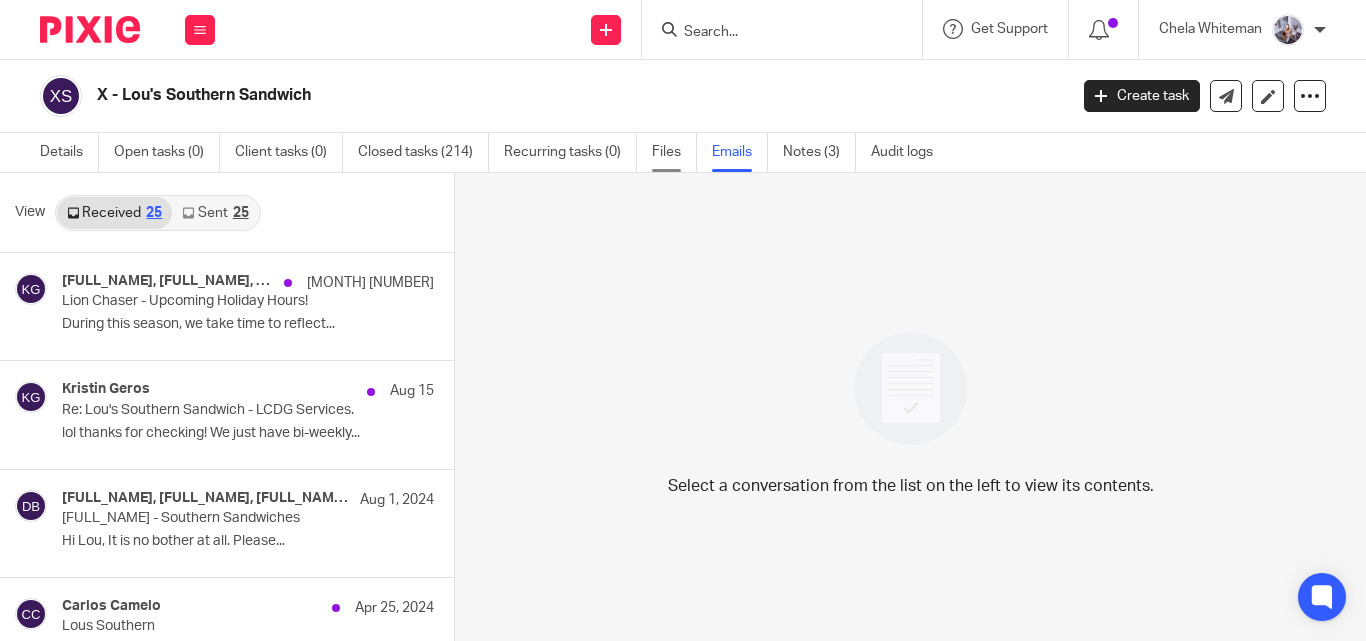 click on "Files" at bounding box center (674, 152) 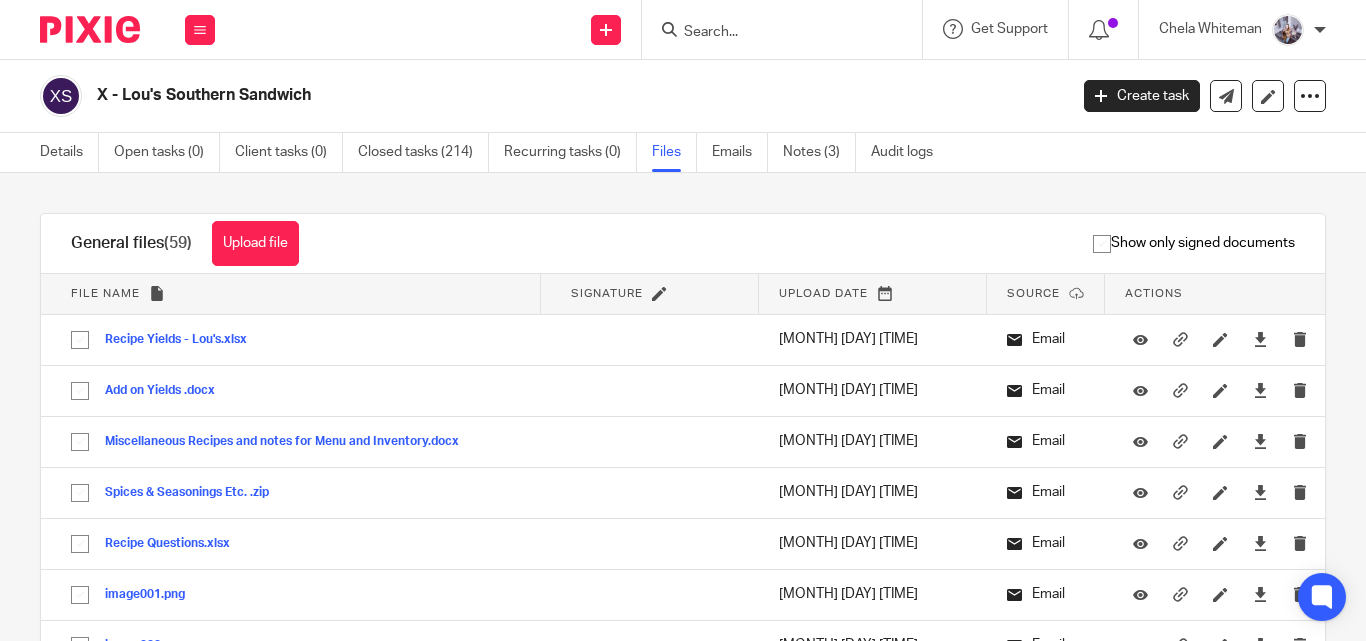 scroll, scrollTop: 0, scrollLeft: 0, axis: both 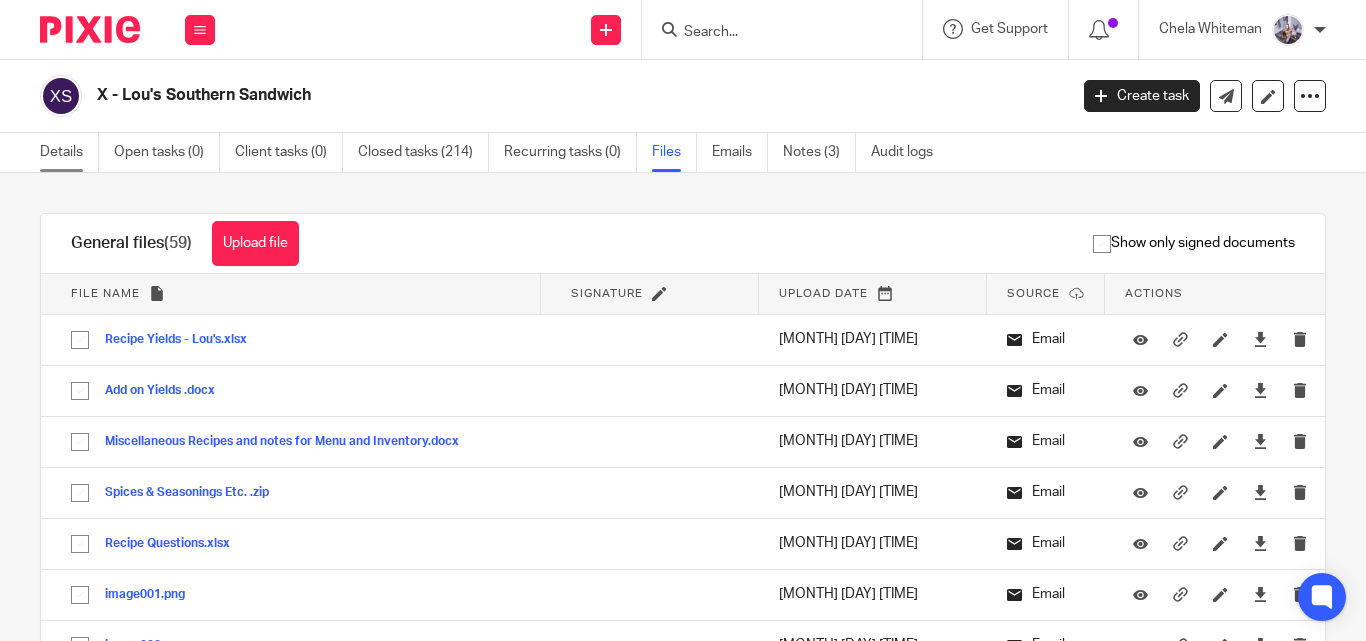 click on "Details" at bounding box center (69, 152) 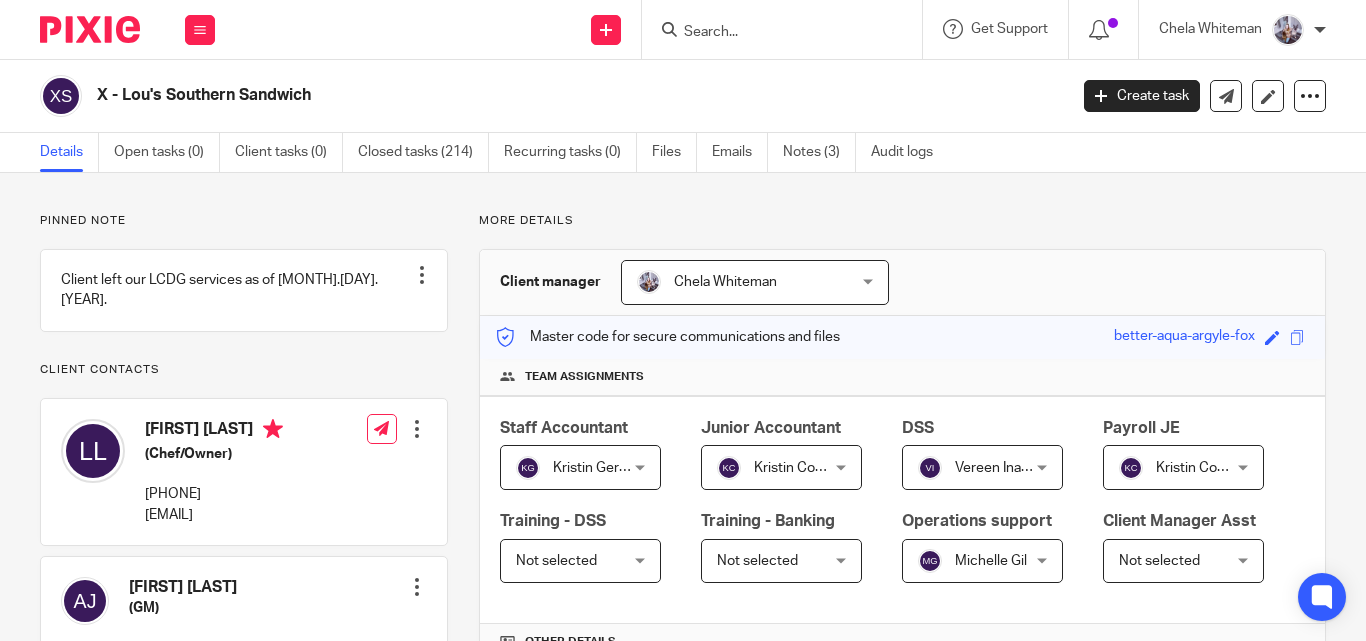 scroll, scrollTop: 0, scrollLeft: 0, axis: both 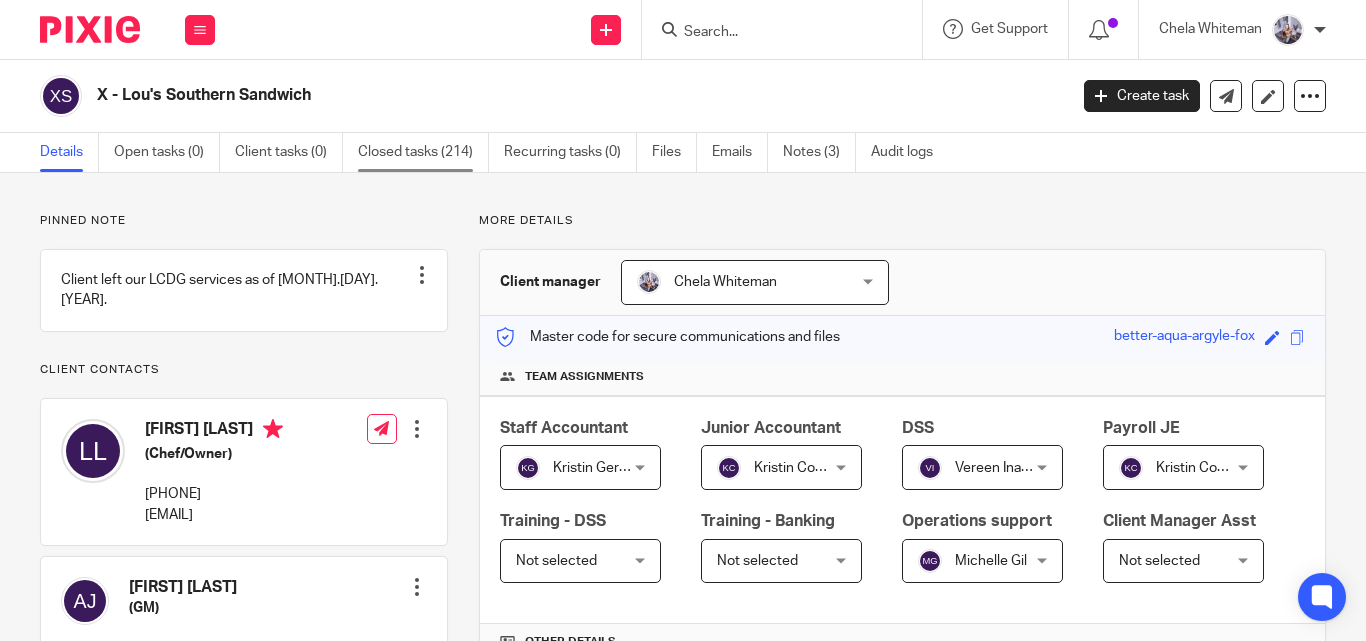 click on "Closed tasks (214)" at bounding box center (423, 152) 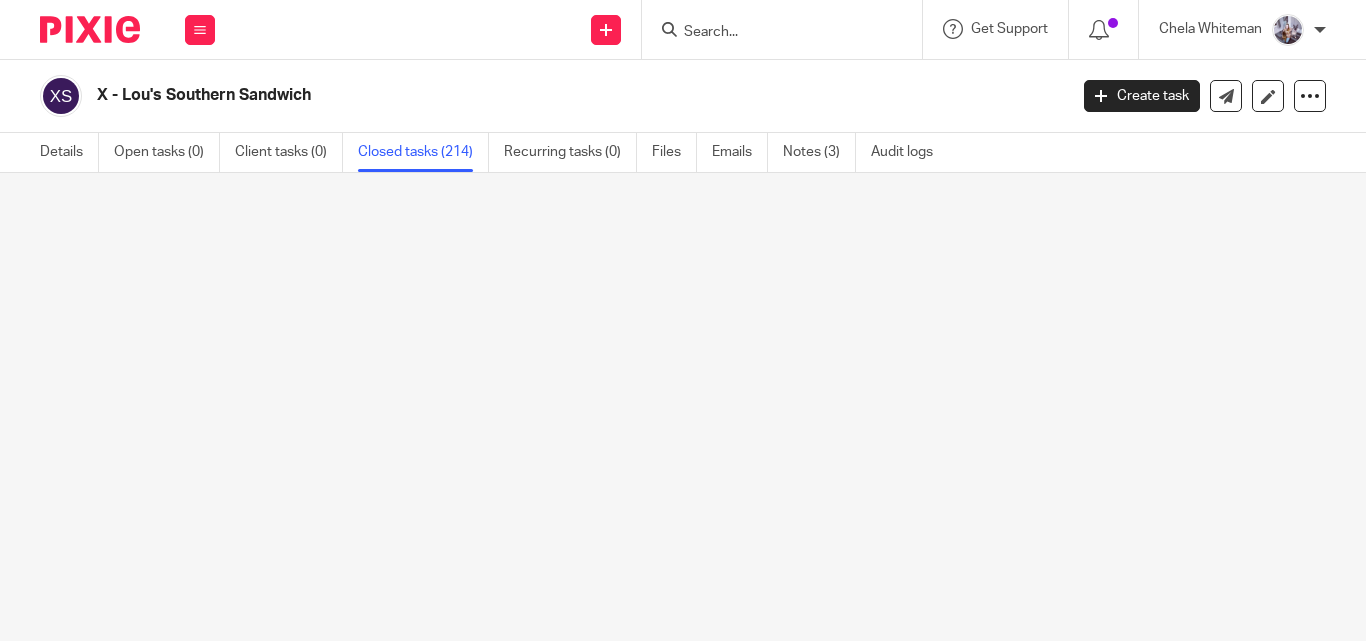 scroll, scrollTop: 0, scrollLeft: 0, axis: both 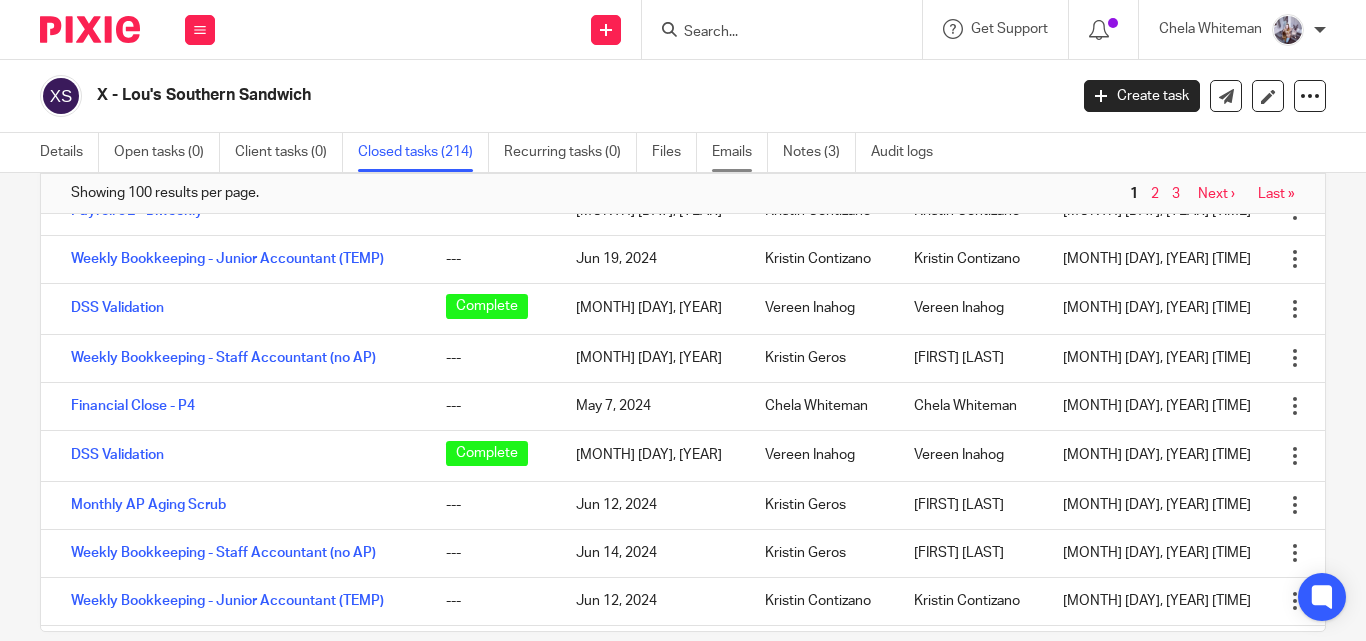 click on "Emails" at bounding box center (740, 152) 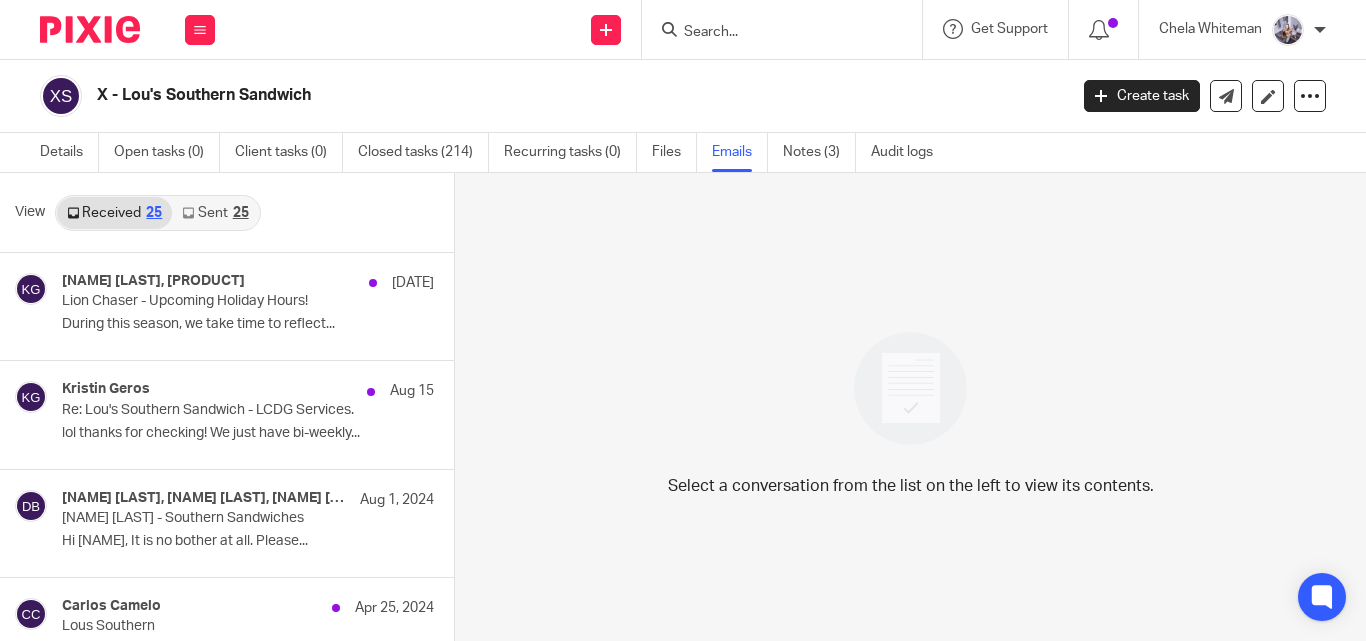 scroll, scrollTop: 0, scrollLeft: 0, axis: both 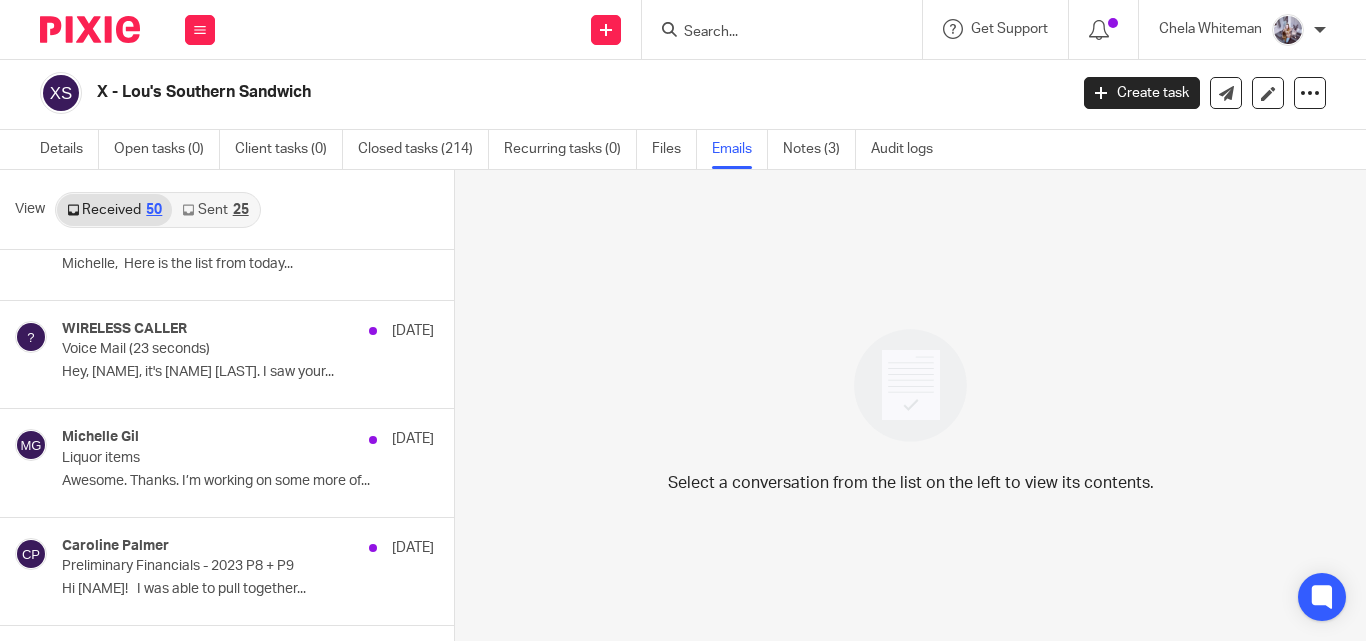 click on "Sent
25" at bounding box center (215, 210) 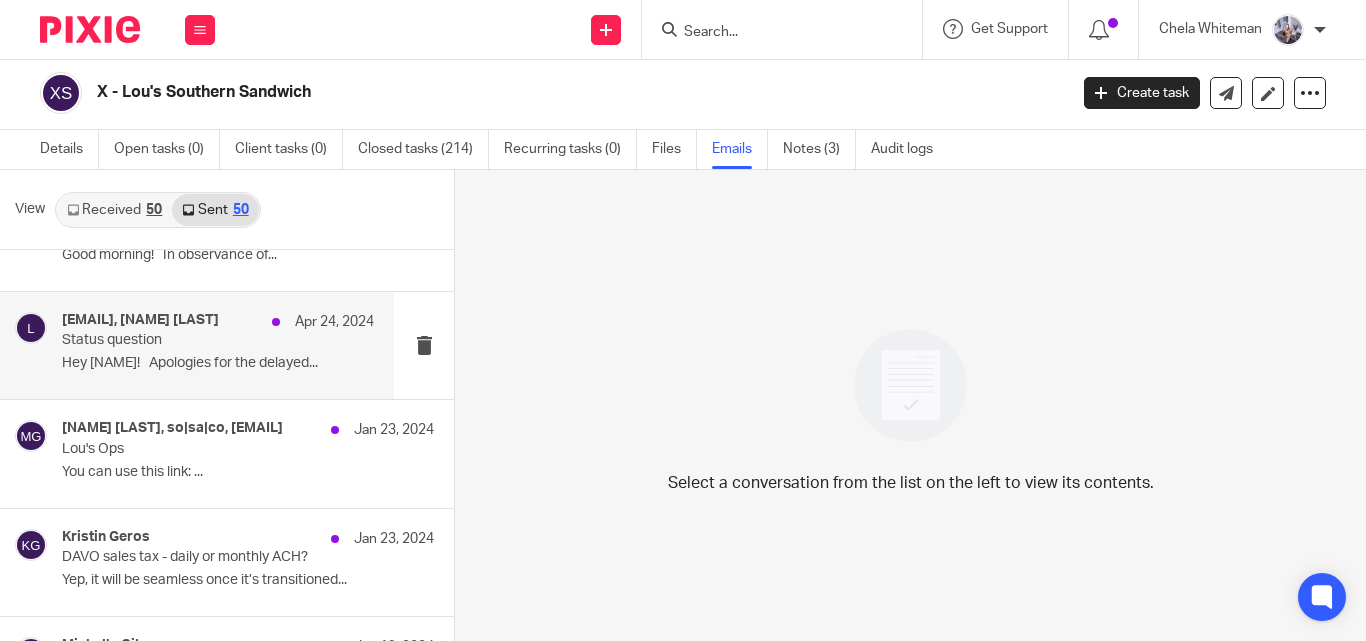 scroll, scrollTop: 400, scrollLeft: 0, axis: vertical 